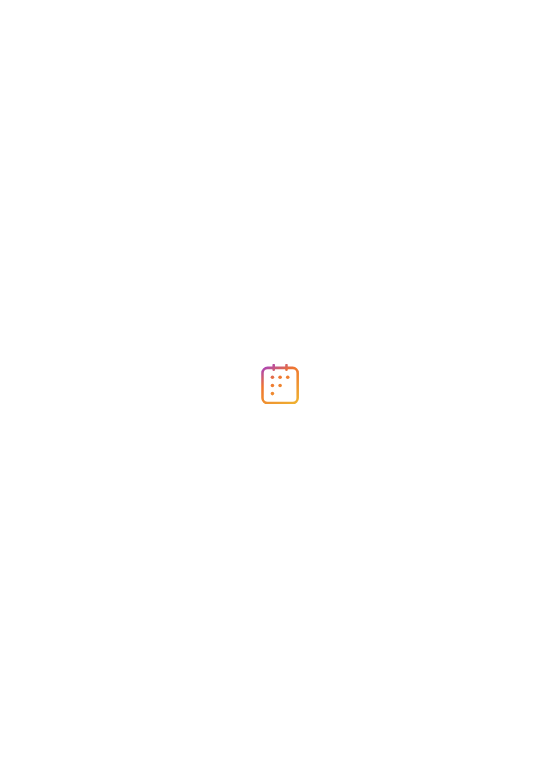 scroll, scrollTop: 0, scrollLeft: 0, axis: both 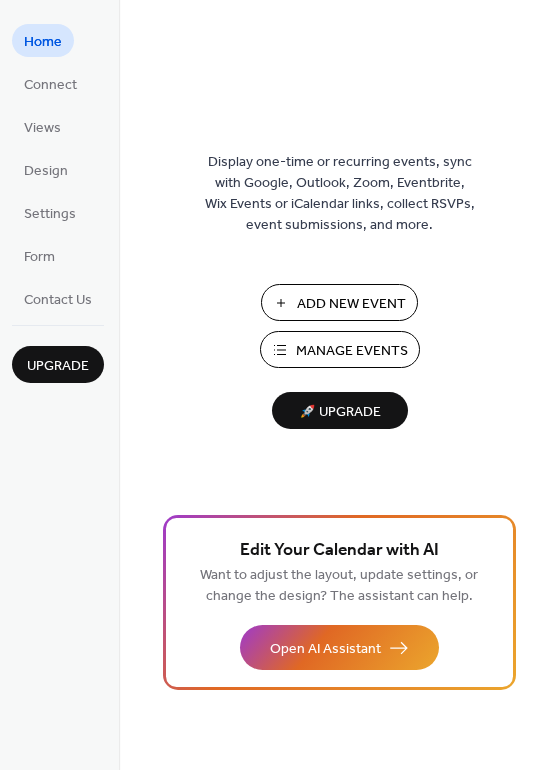 click on "Manage Events" at bounding box center (352, 351) 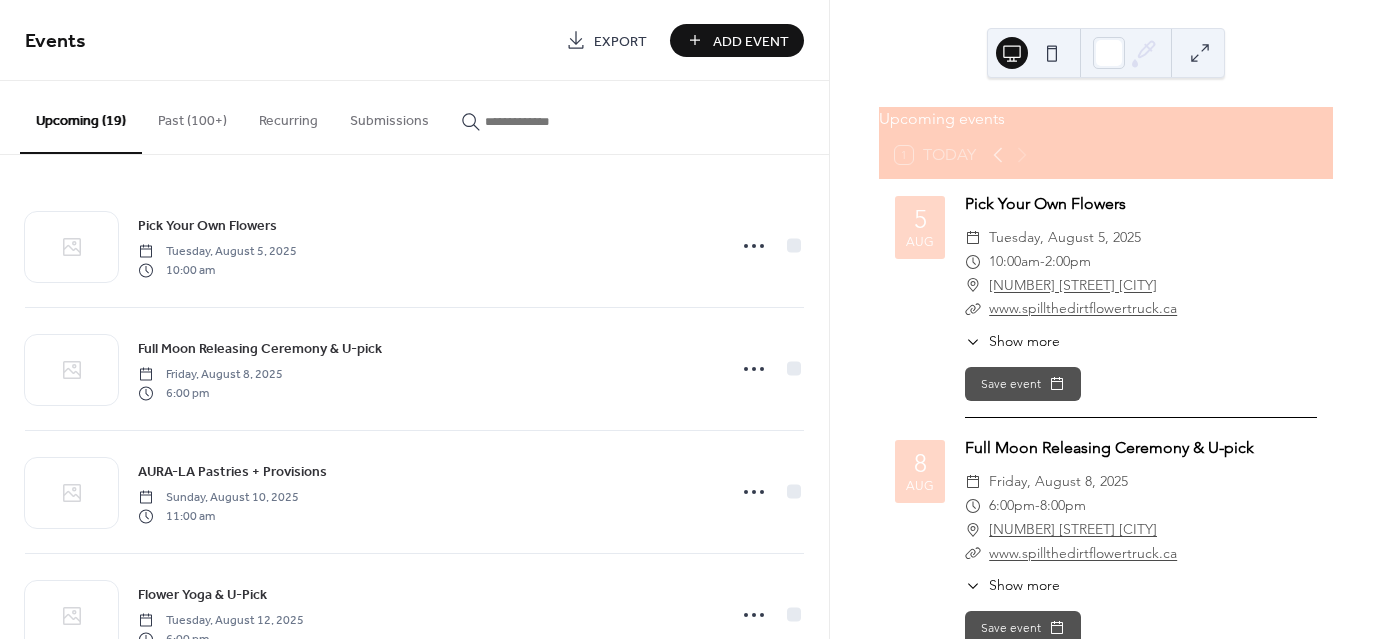 scroll, scrollTop: 0, scrollLeft: 0, axis: both 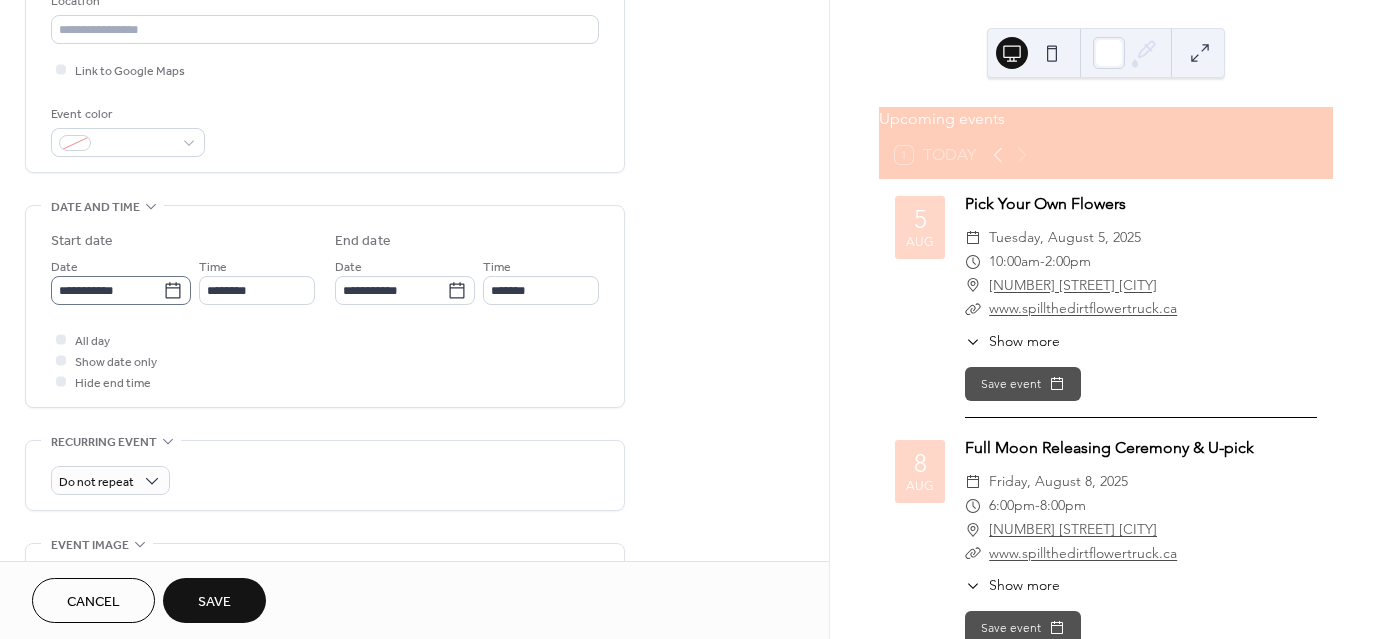type on "**********" 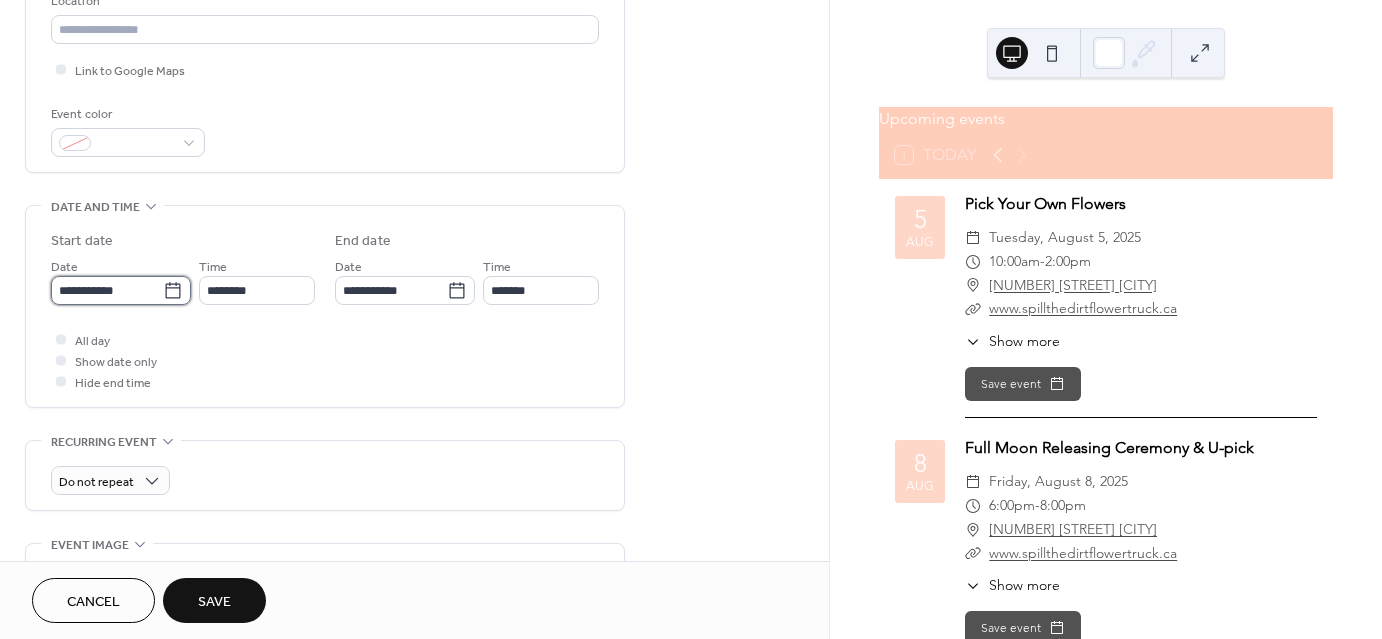 click on "**********" at bounding box center [107, 290] 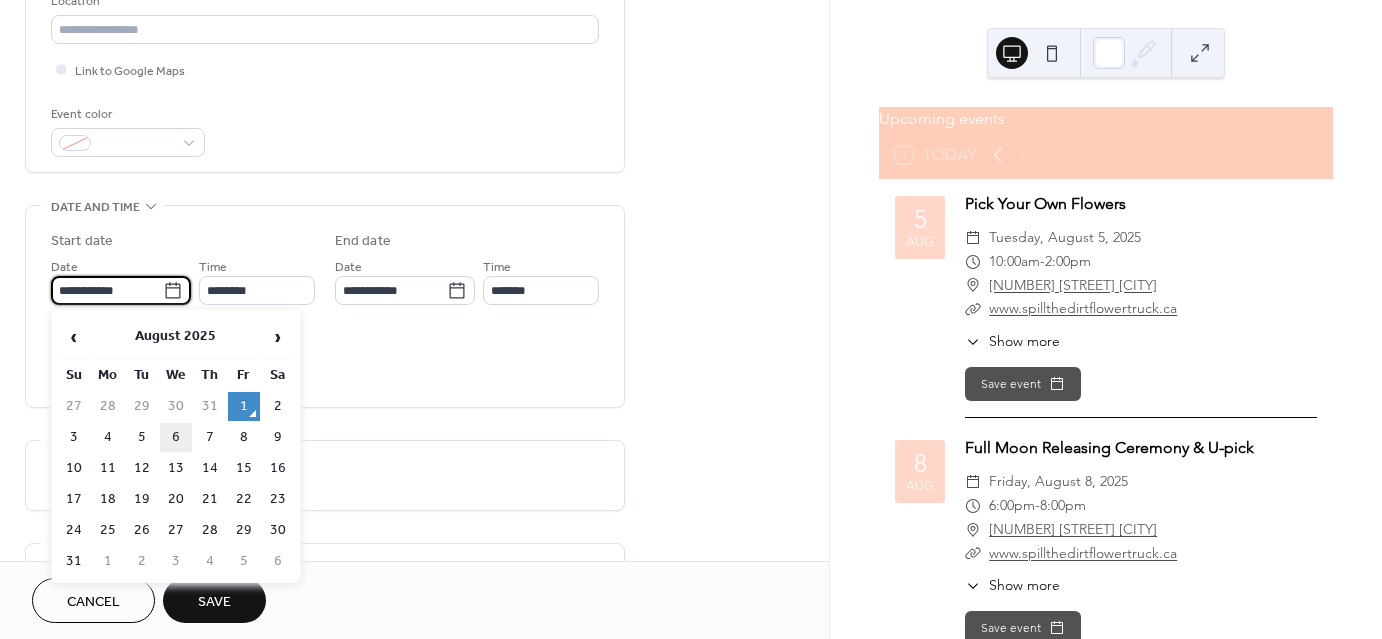 click on "6" at bounding box center [176, 437] 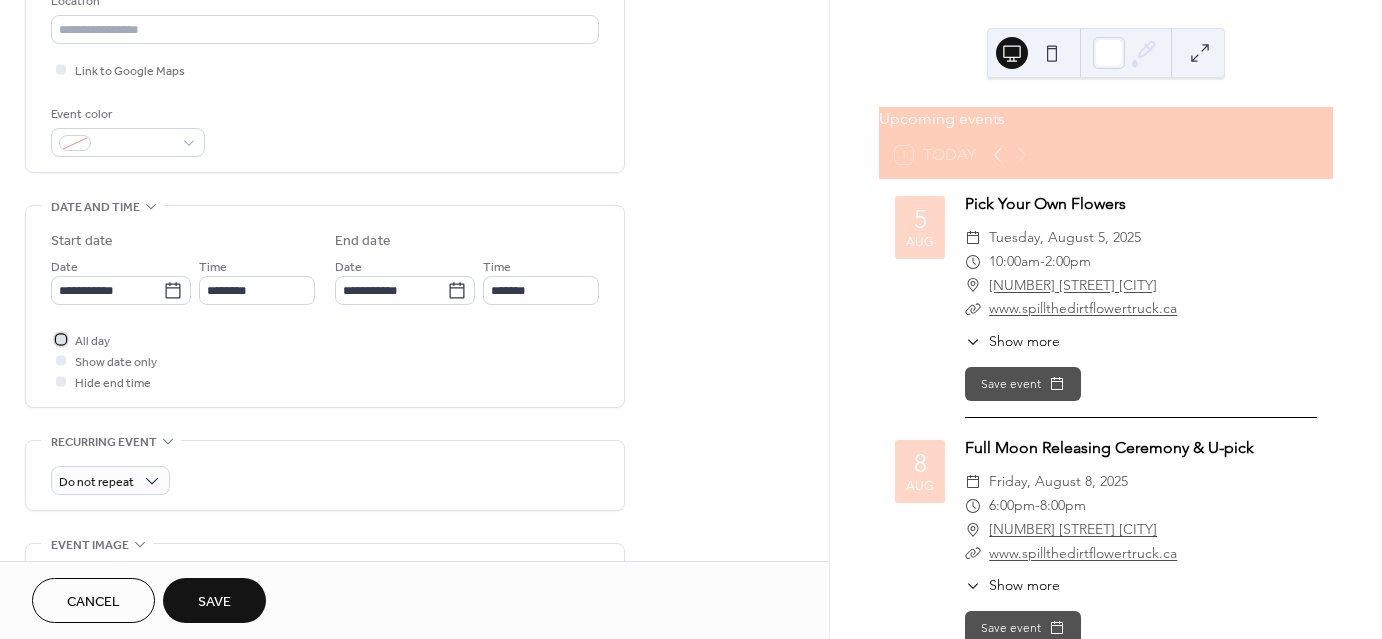 click at bounding box center (61, 339) 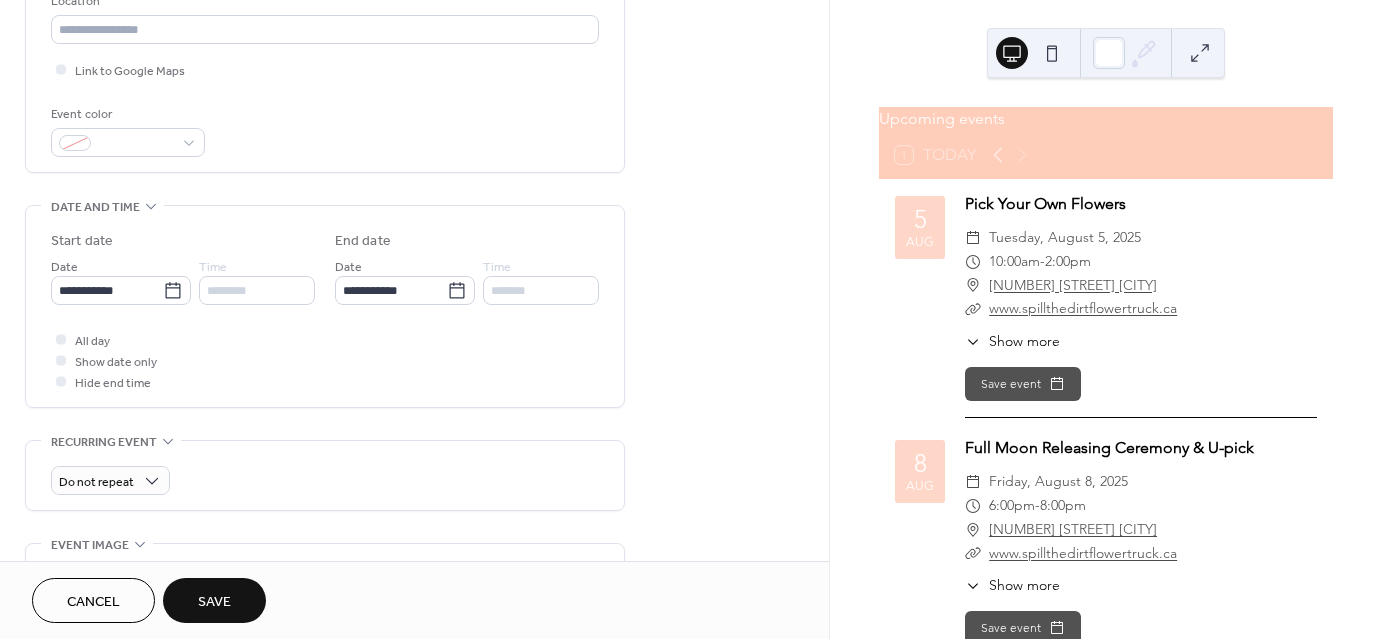 click on "Save" at bounding box center [214, 602] 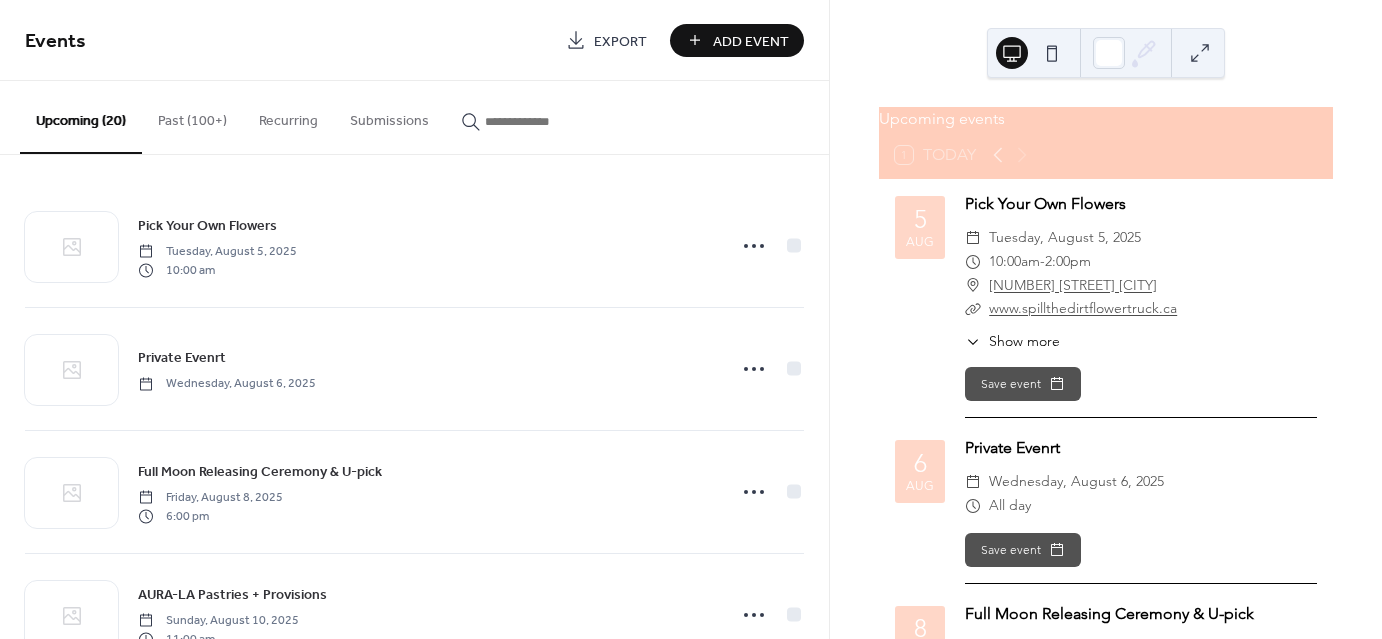 click on "Add Event" at bounding box center (751, 41) 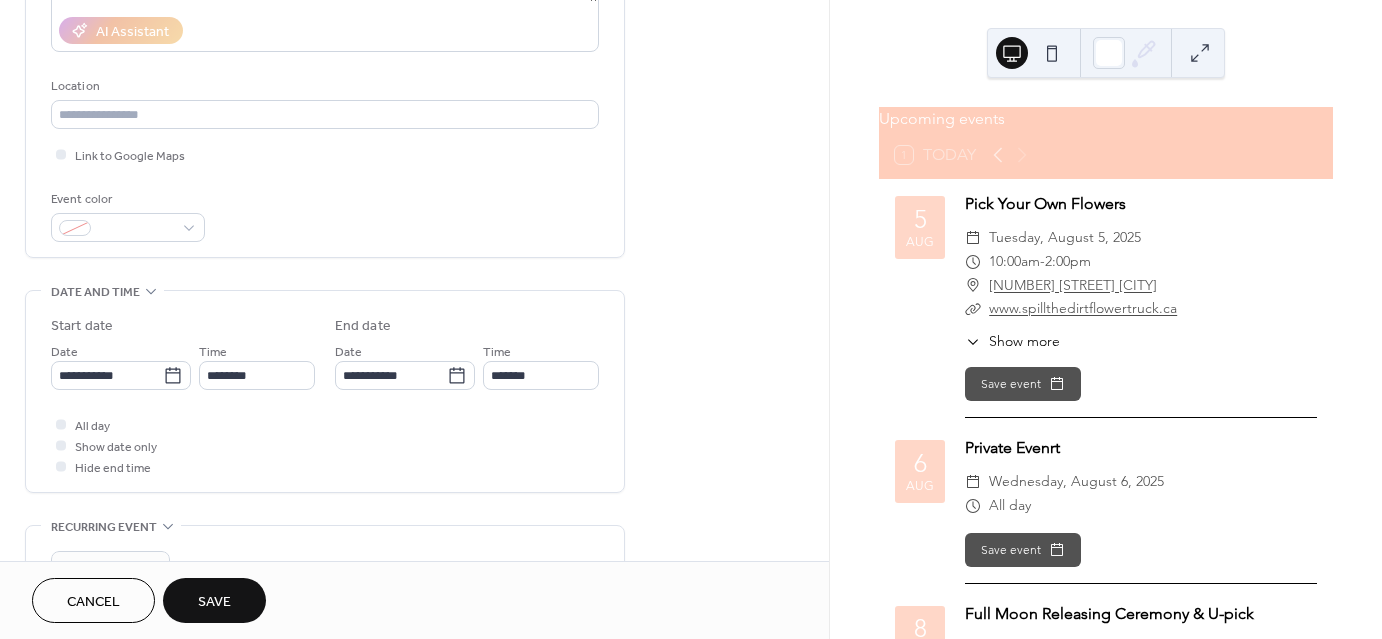 scroll, scrollTop: 378, scrollLeft: 0, axis: vertical 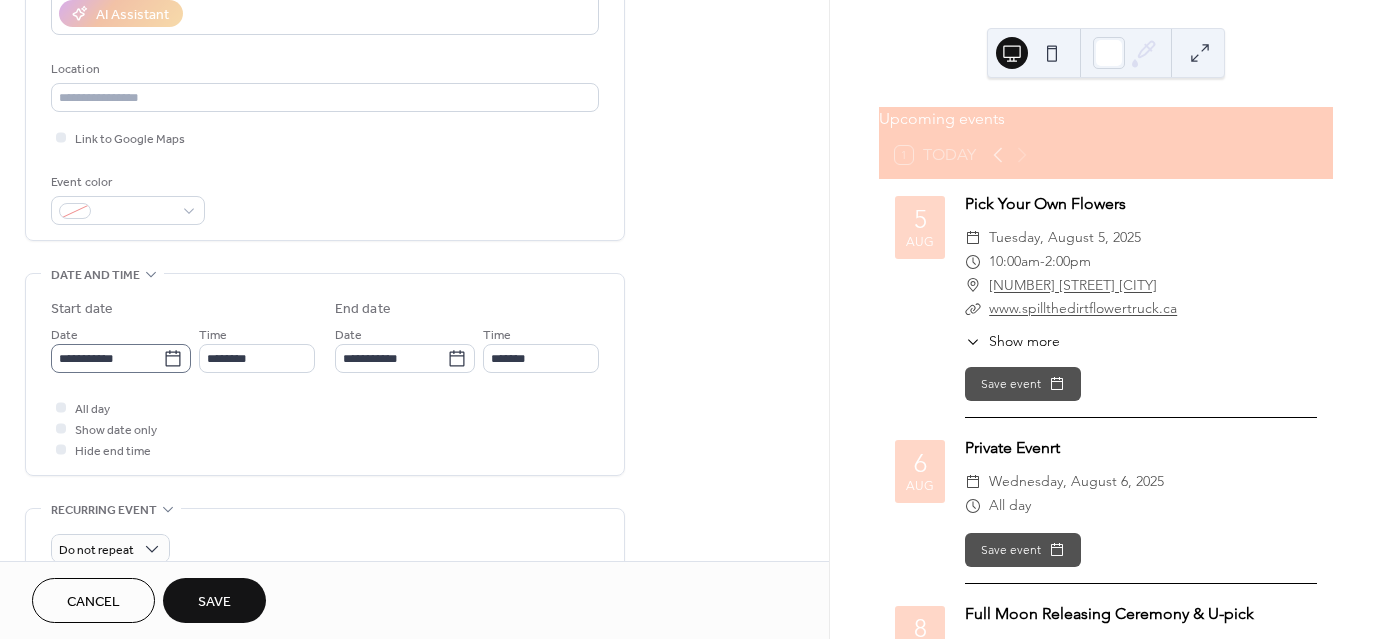 type on "**********" 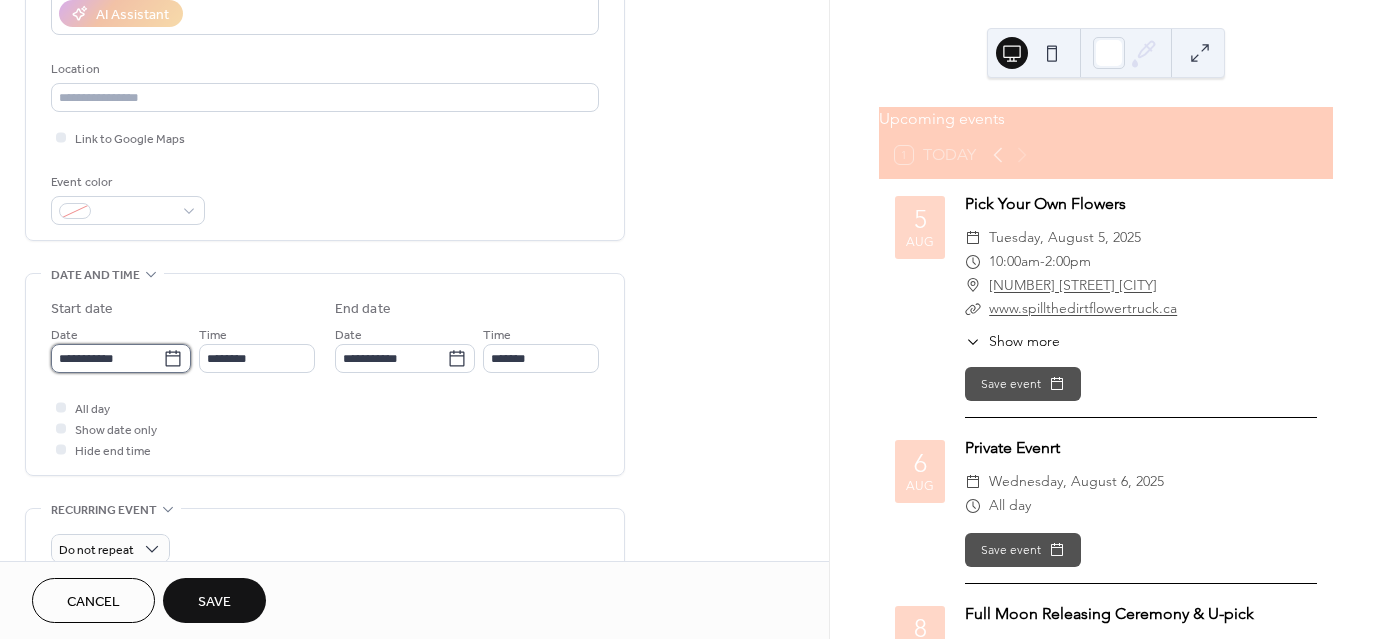 click on "**********" at bounding box center [107, 358] 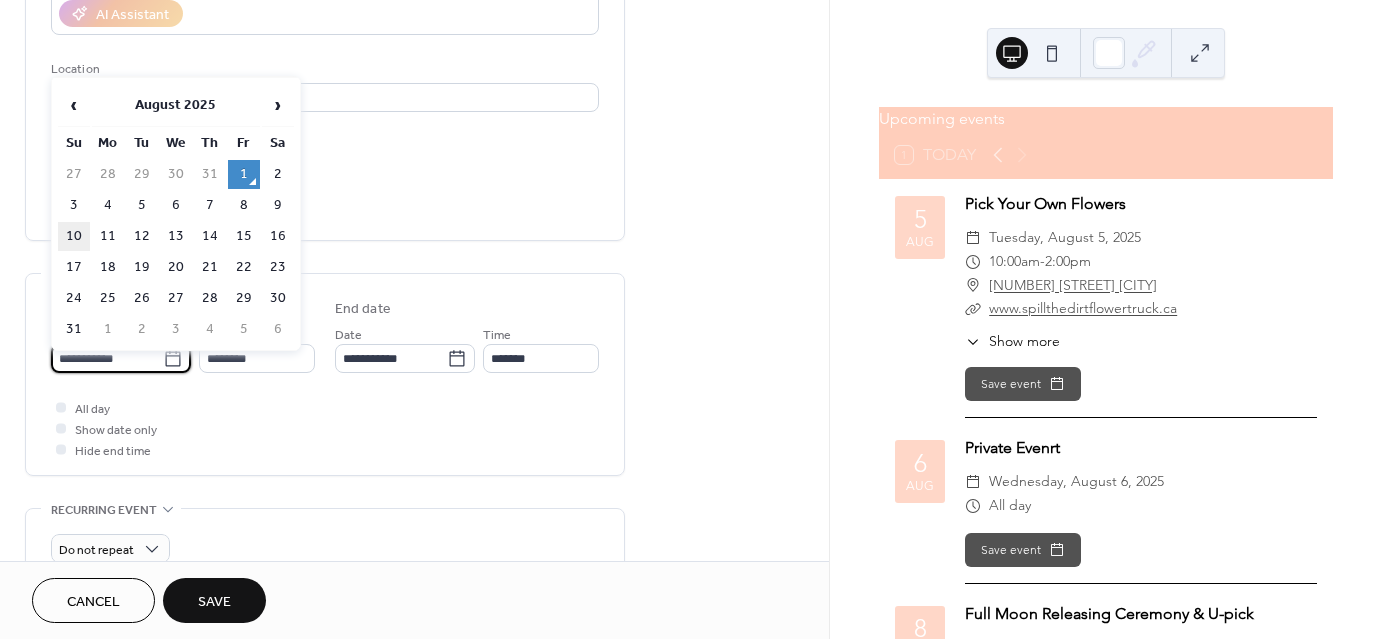 click on "10" at bounding box center (74, 236) 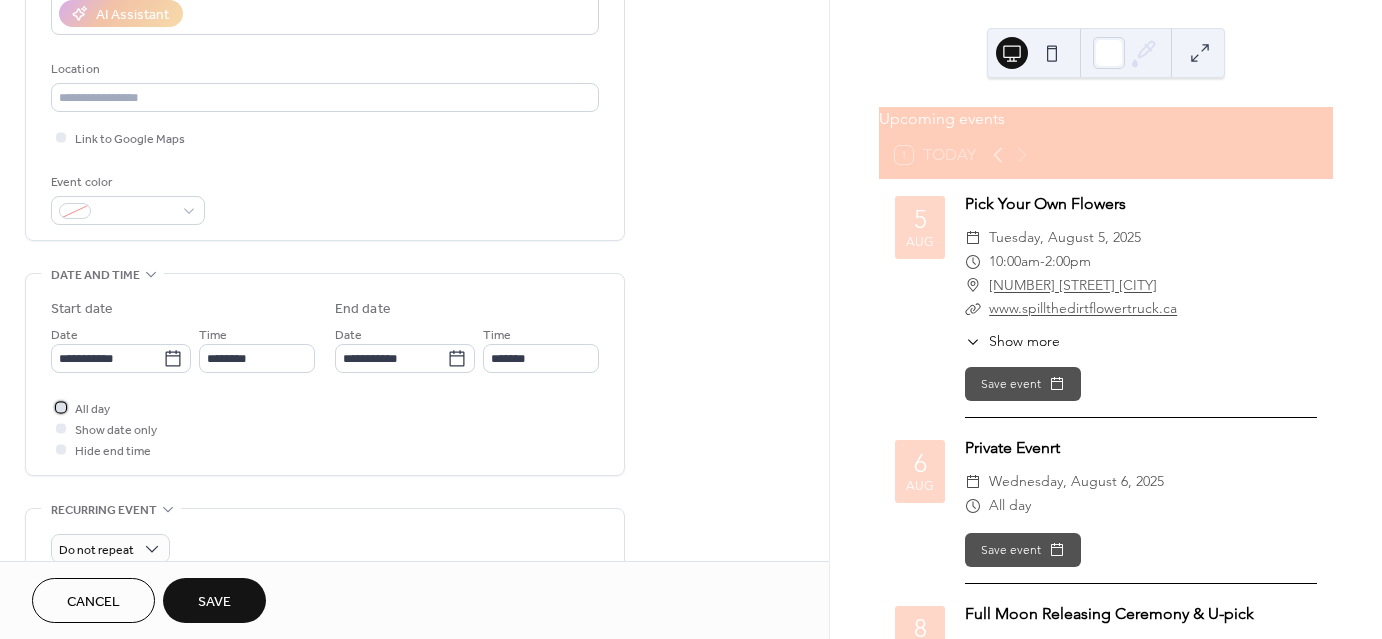 click at bounding box center (61, 407) 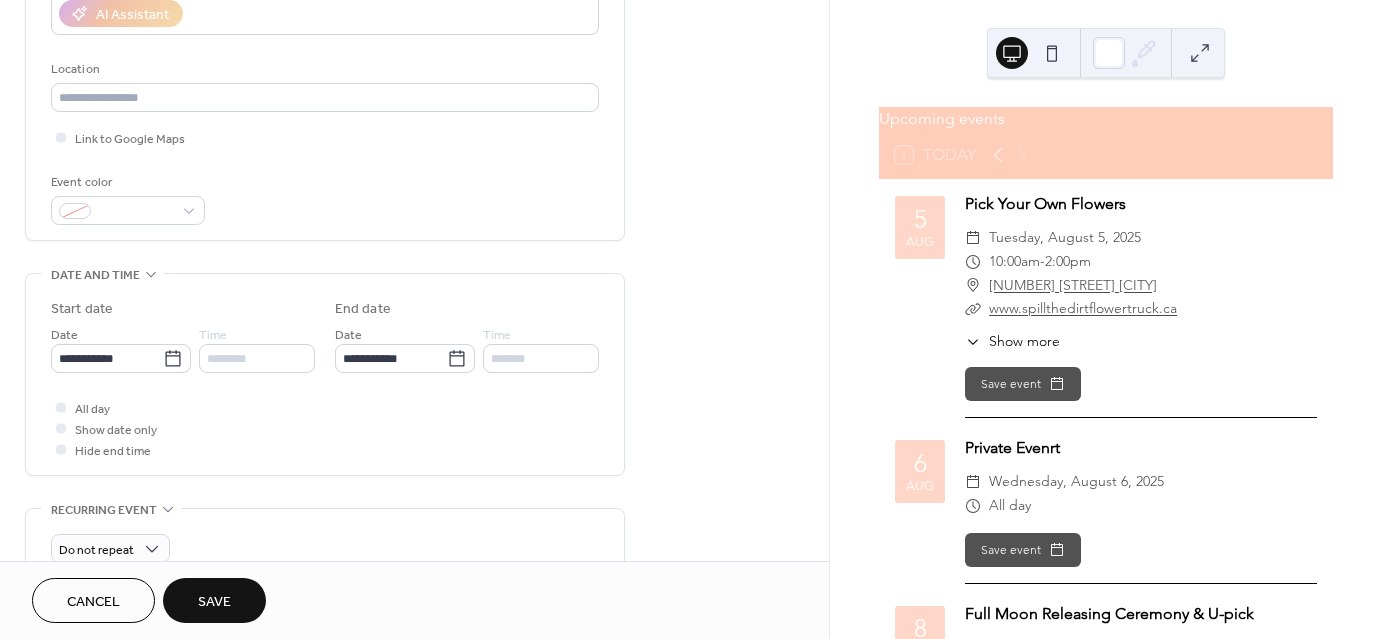 click on "Save" at bounding box center [214, 602] 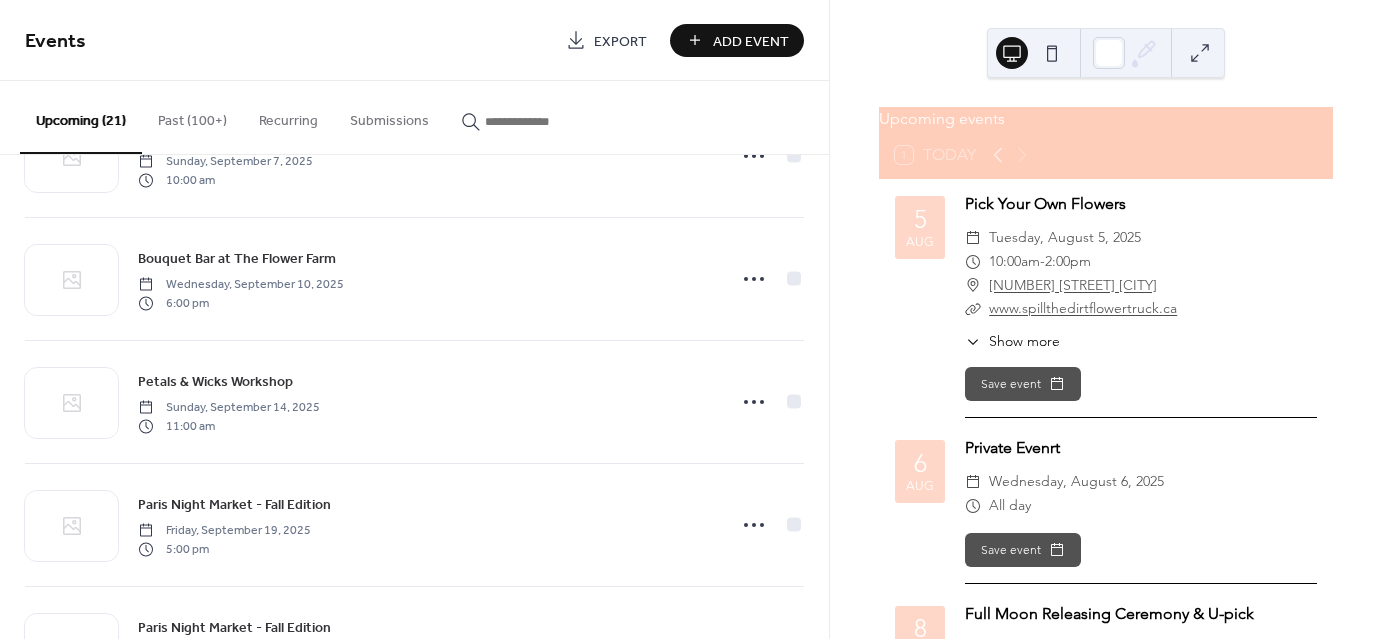 scroll, scrollTop: 1670, scrollLeft: 0, axis: vertical 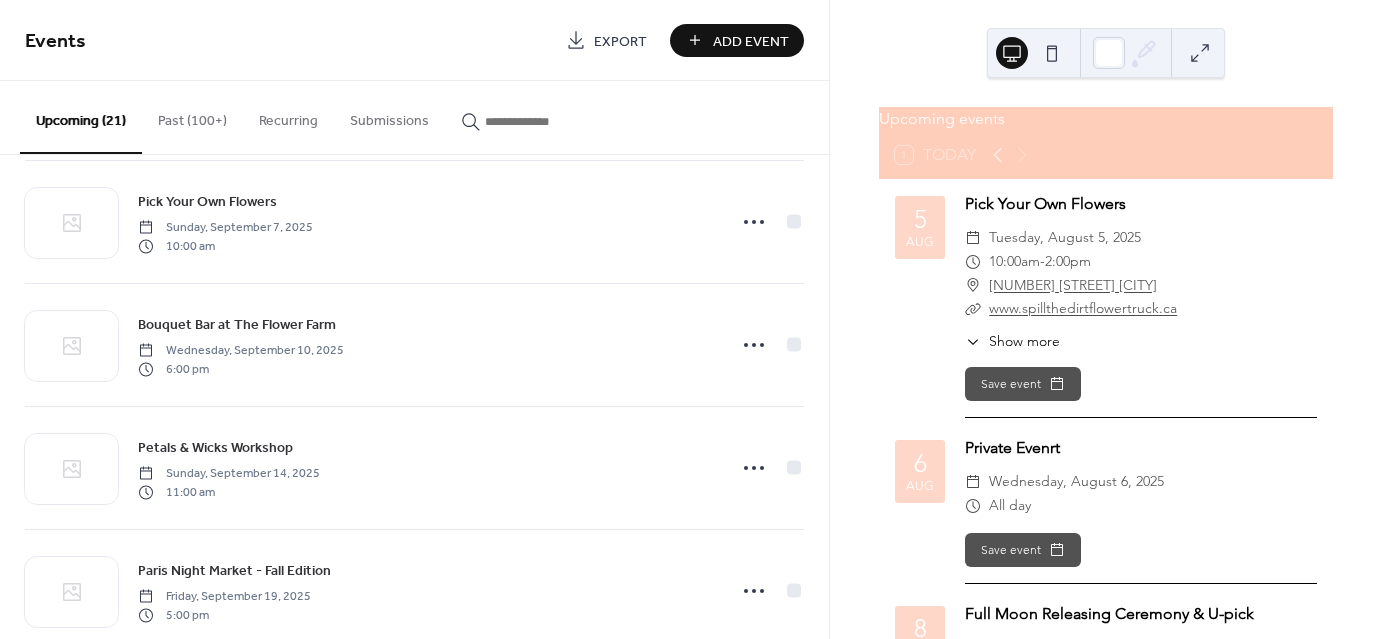click on "Add Event" at bounding box center (751, 41) 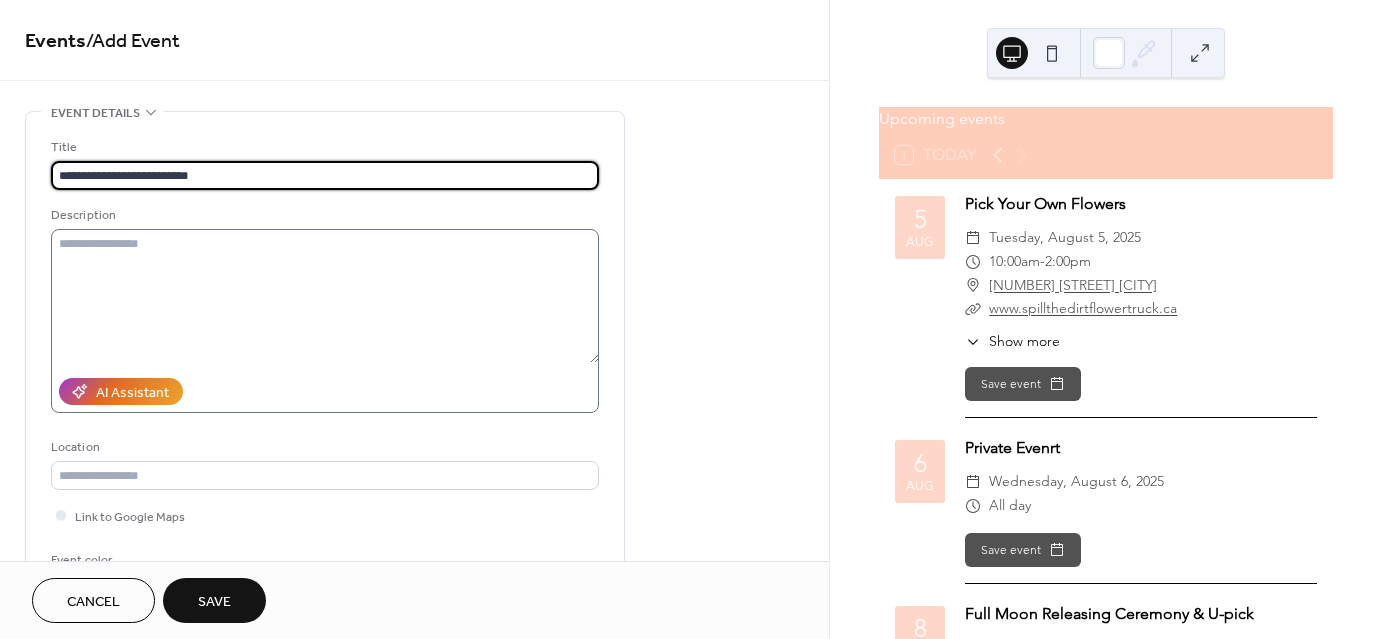 type on "**********" 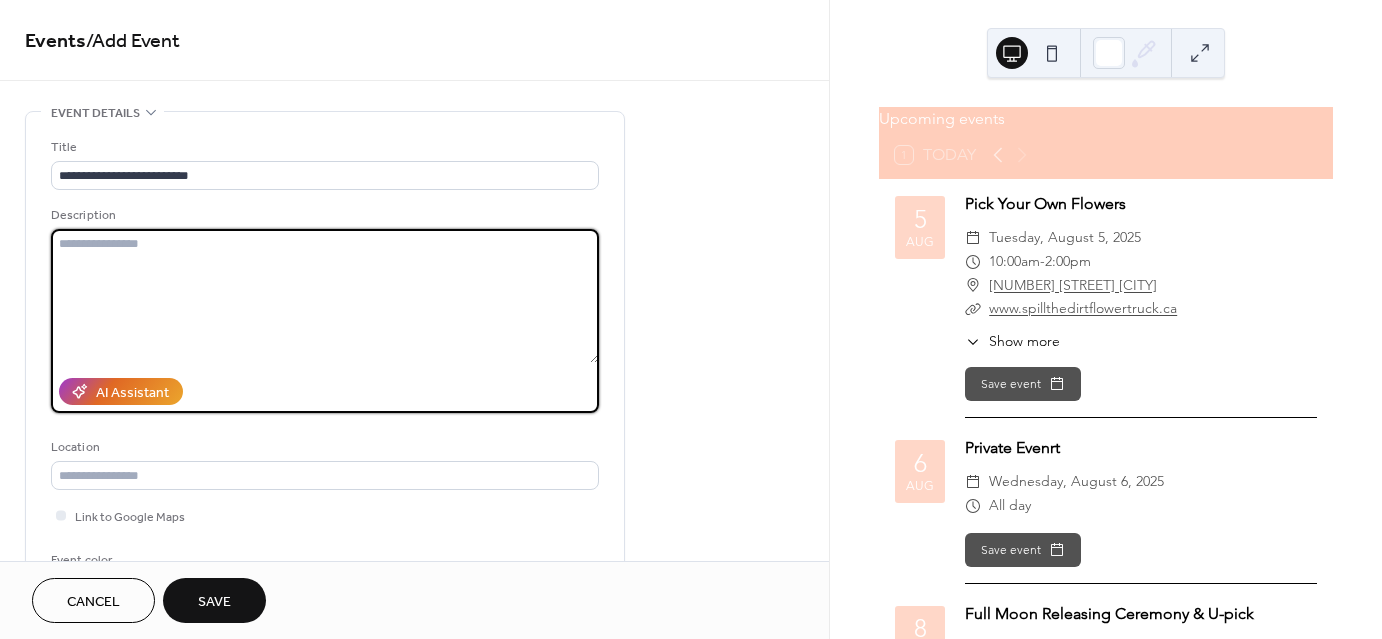 click at bounding box center (325, 296) 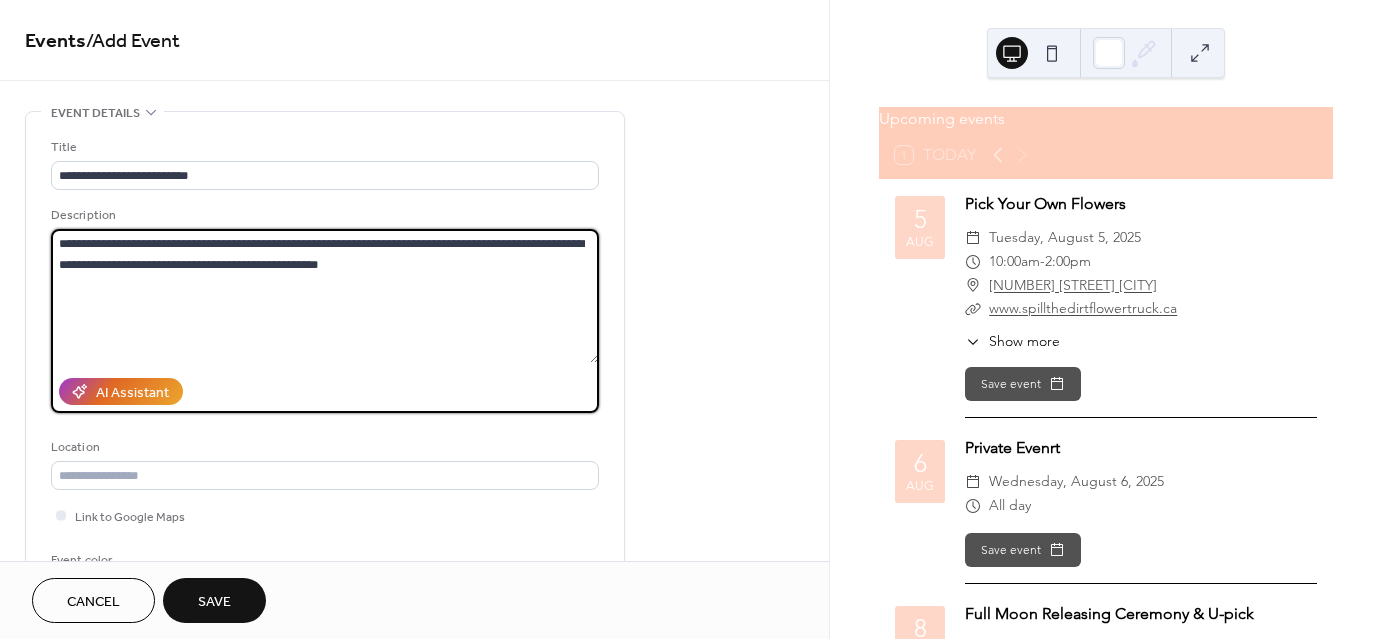 click on "**********" at bounding box center [325, 296] 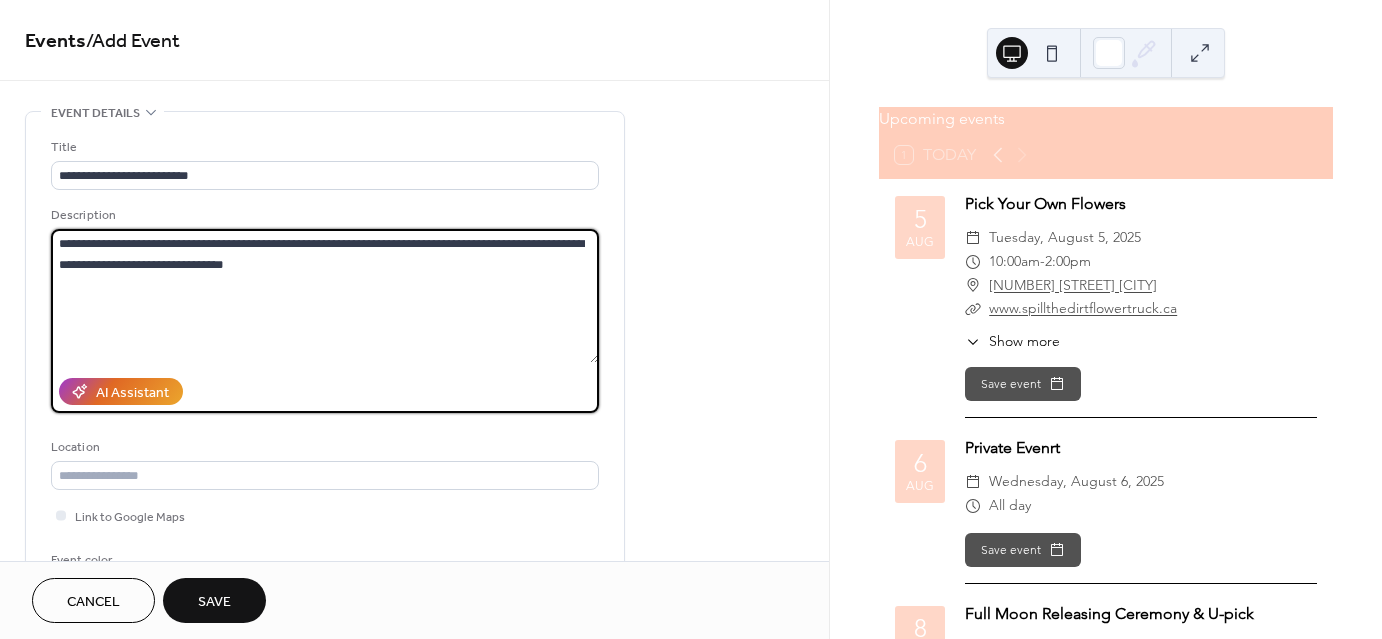 click on "**********" at bounding box center [325, 296] 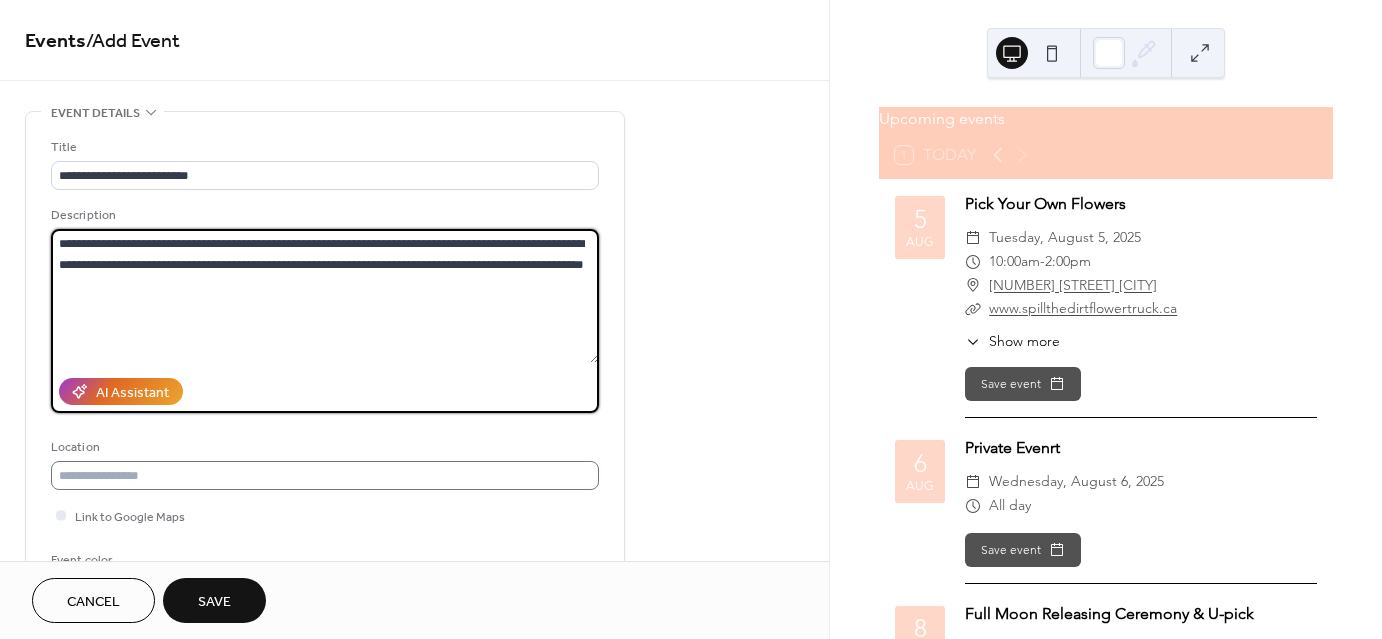 type on "**********" 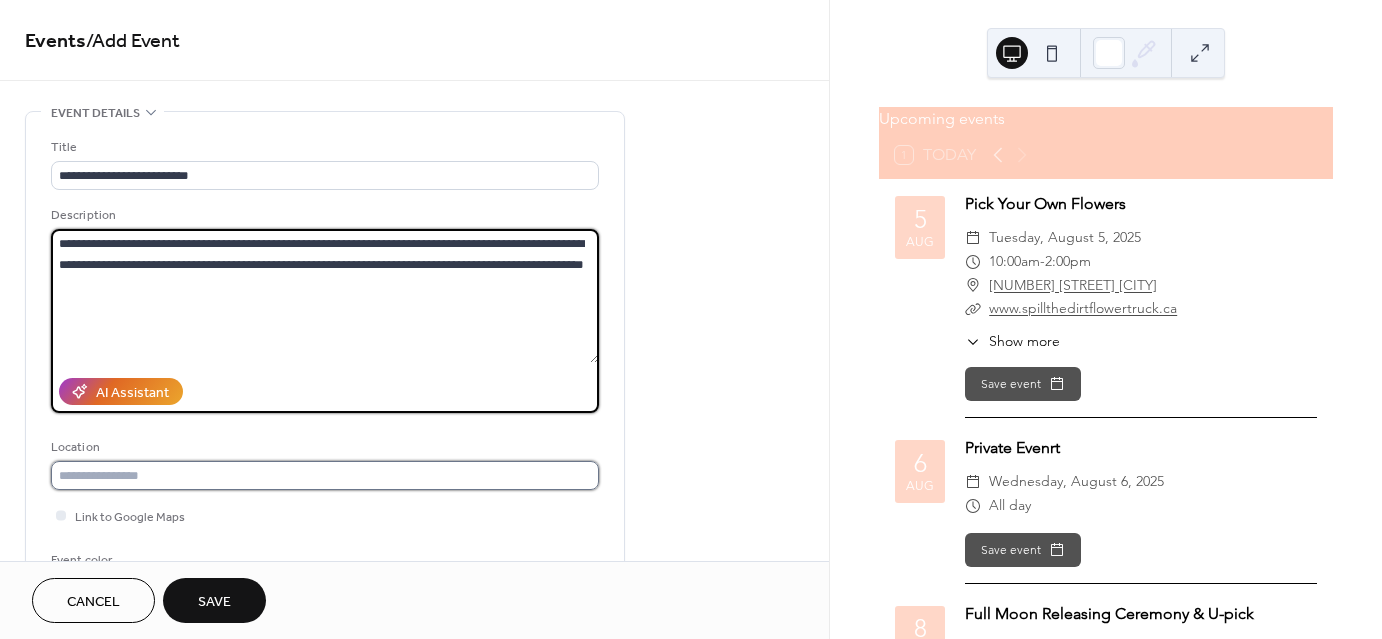 click at bounding box center [325, 475] 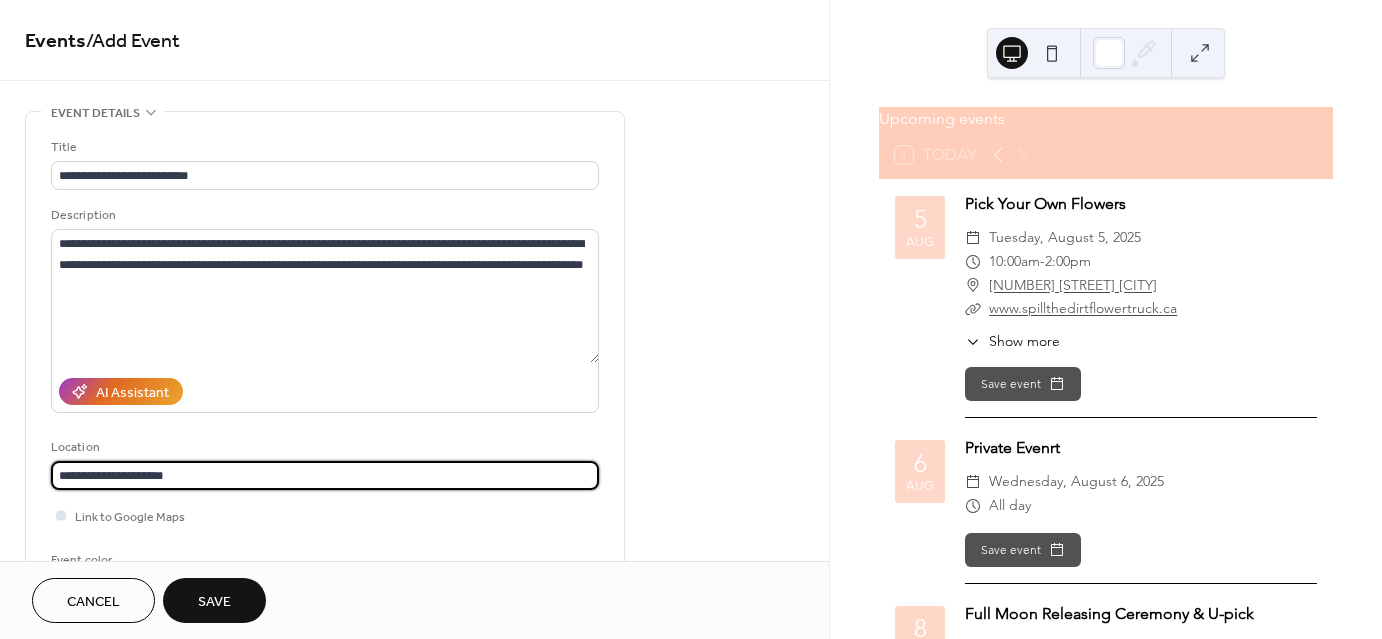 type on "**********" 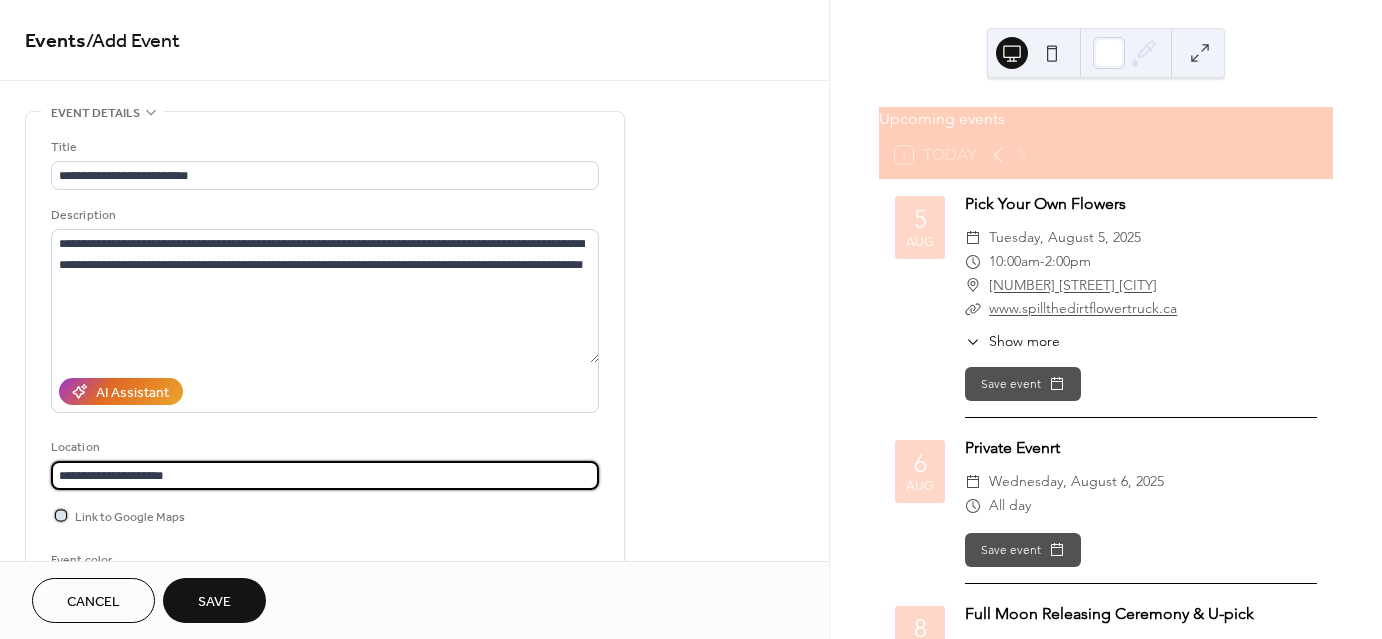 click at bounding box center [61, 515] 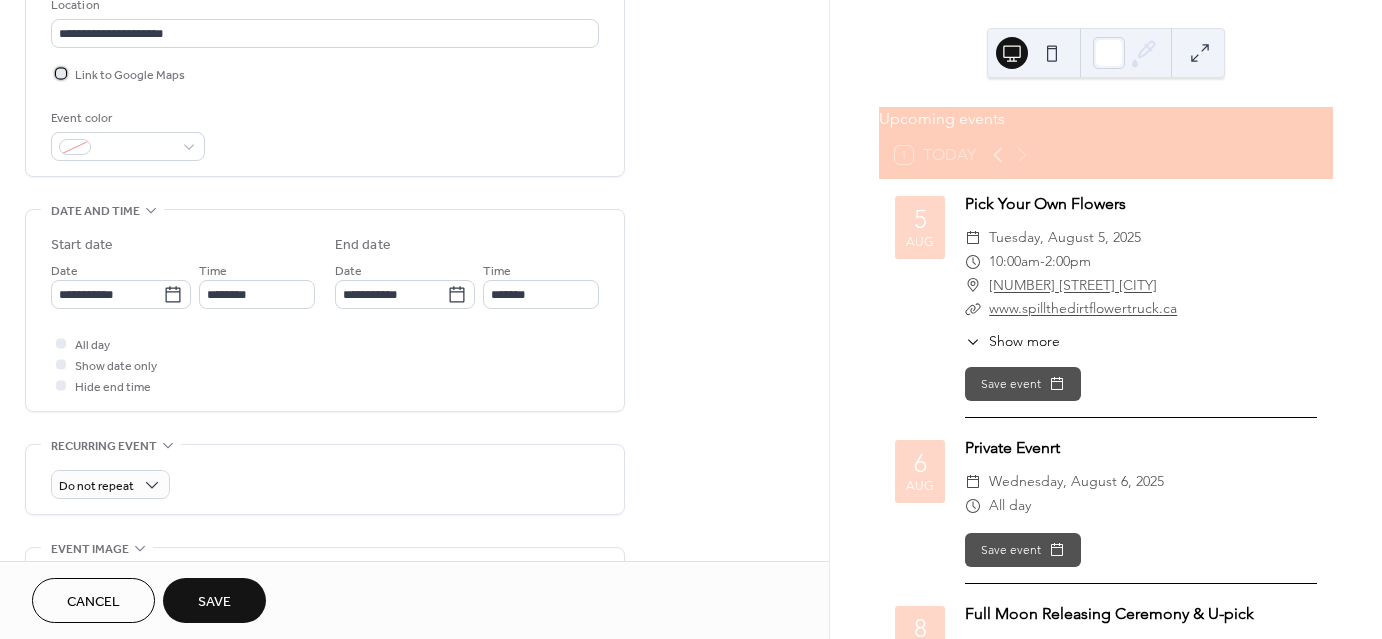 scroll, scrollTop: 446, scrollLeft: 0, axis: vertical 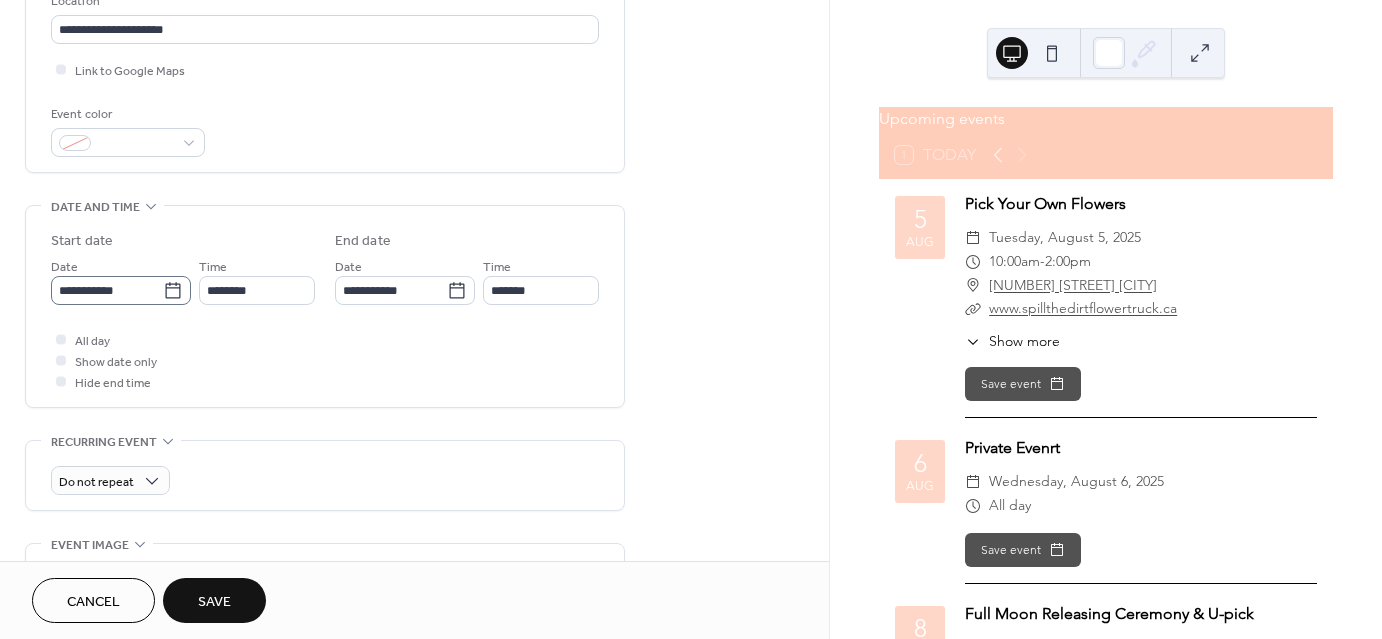click 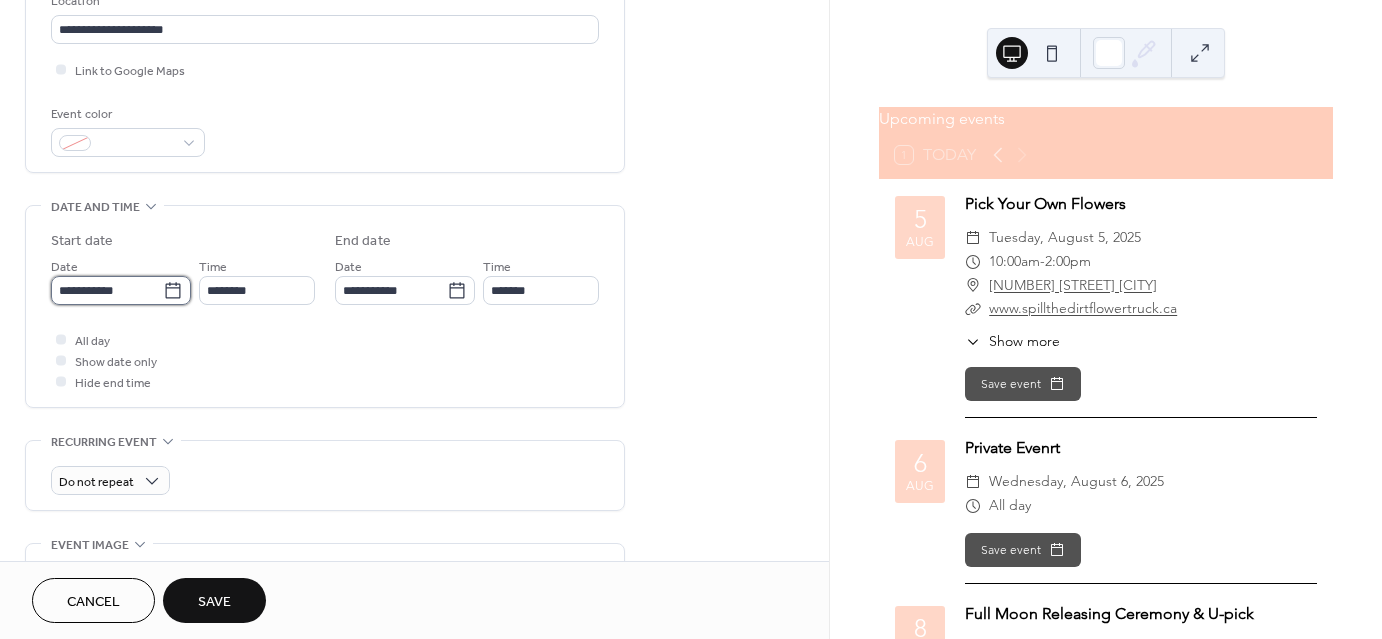 click on "**********" at bounding box center (107, 290) 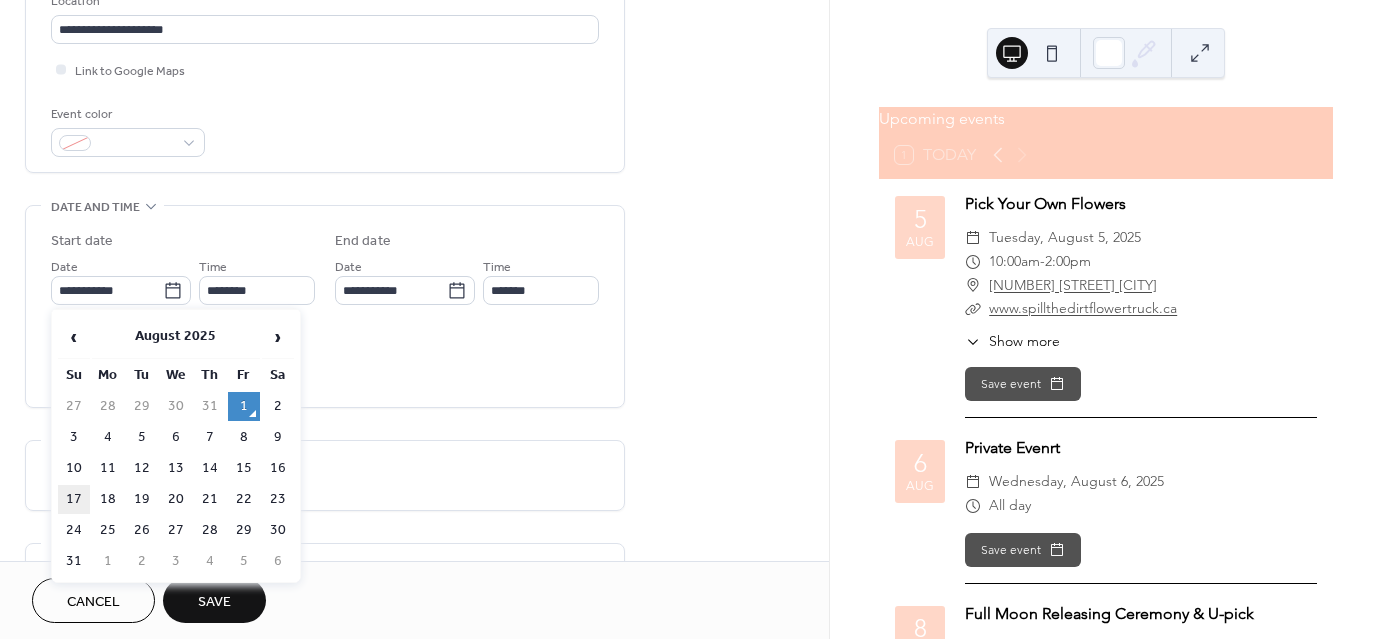 click on "17" at bounding box center (74, 499) 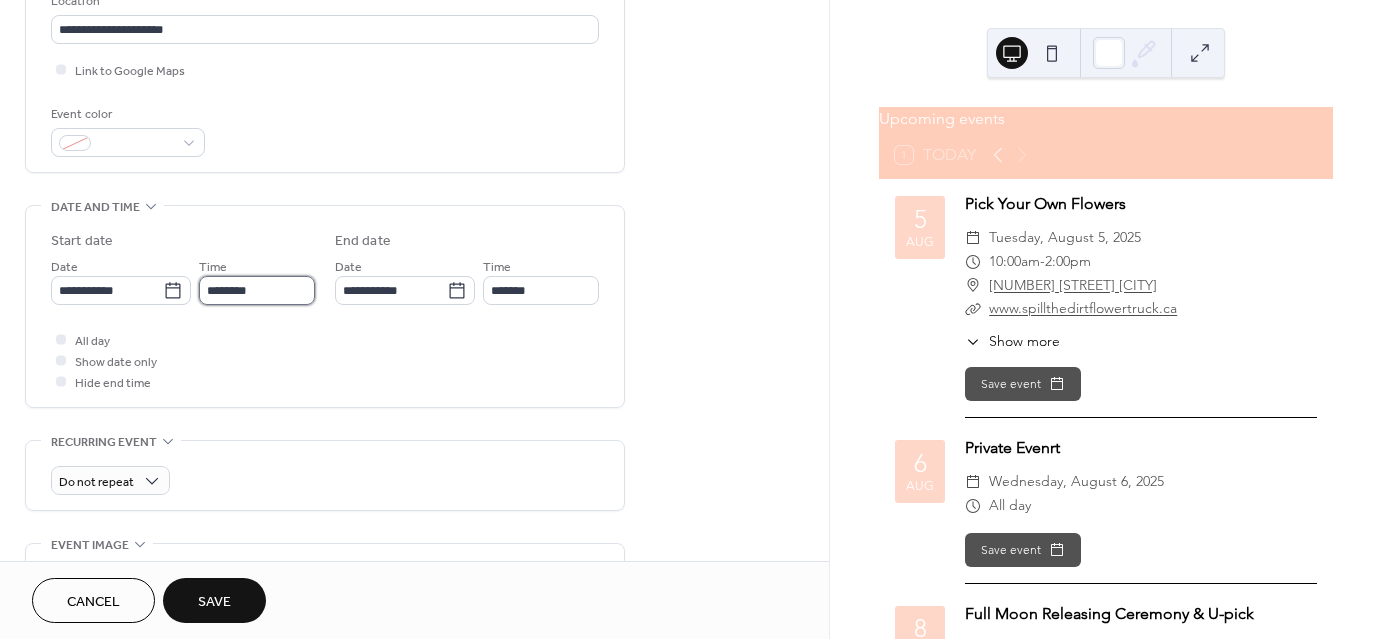 click on "********" at bounding box center [257, 290] 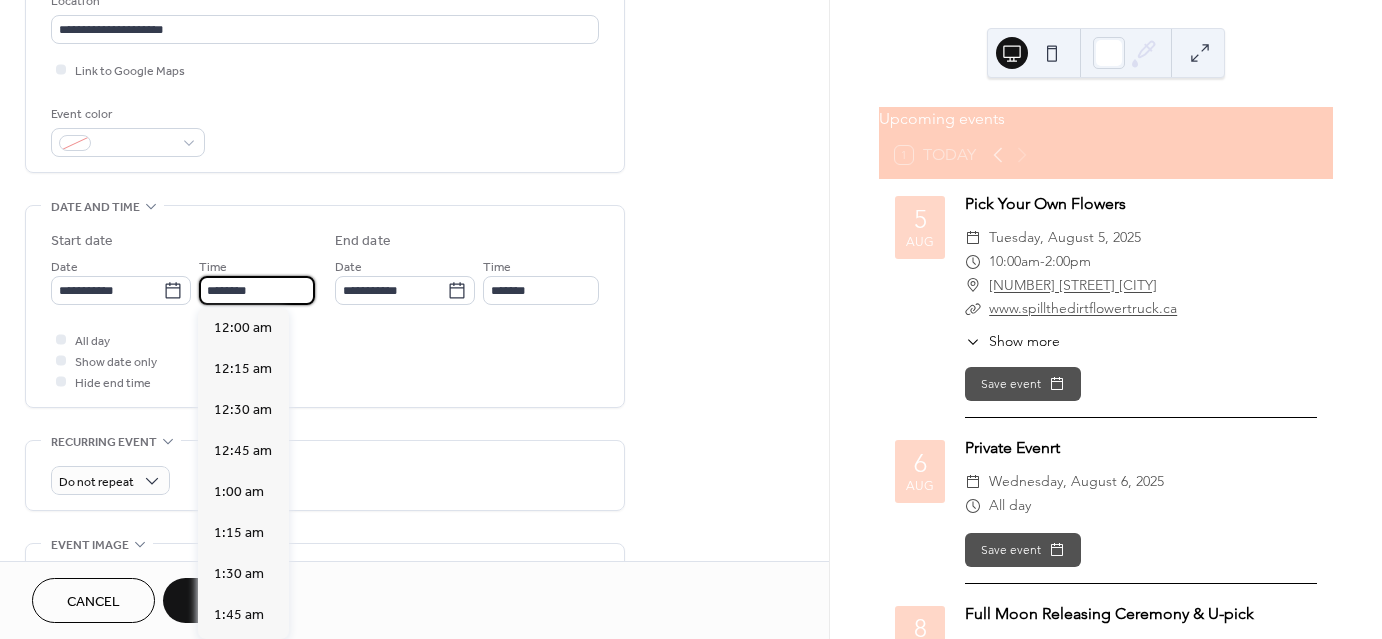 scroll, scrollTop: 1968, scrollLeft: 0, axis: vertical 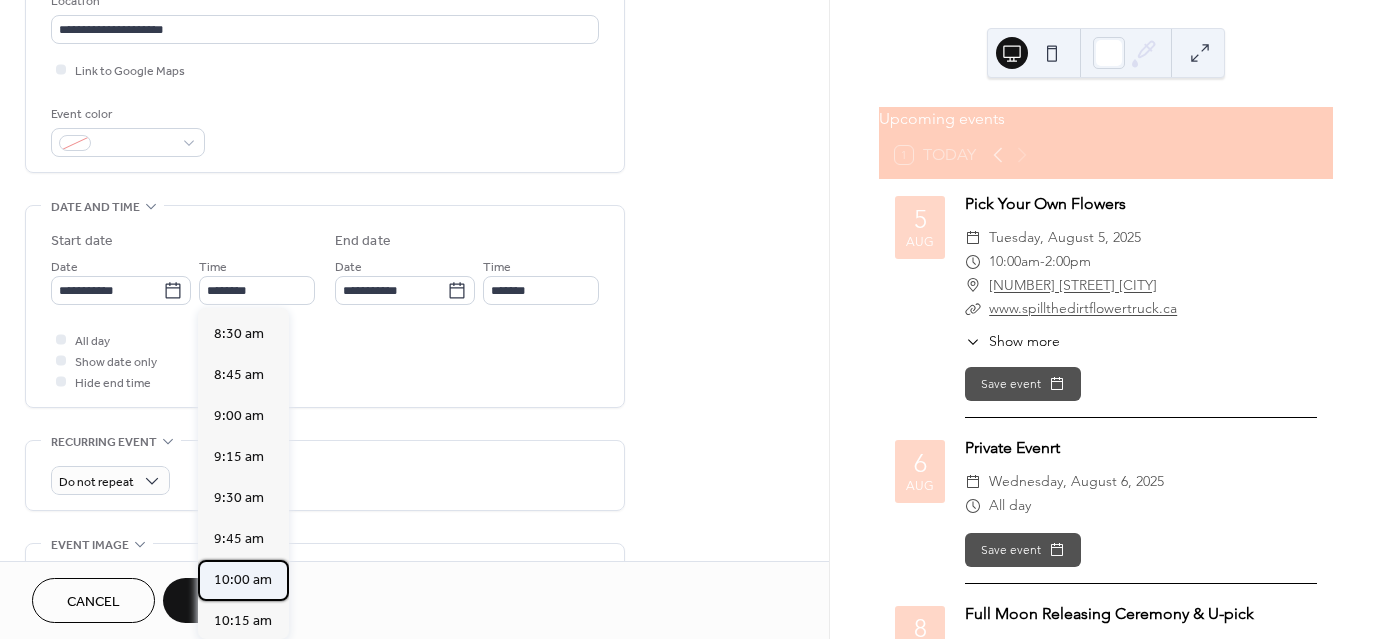 click on "10:00 am" at bounding box center [243, 579] 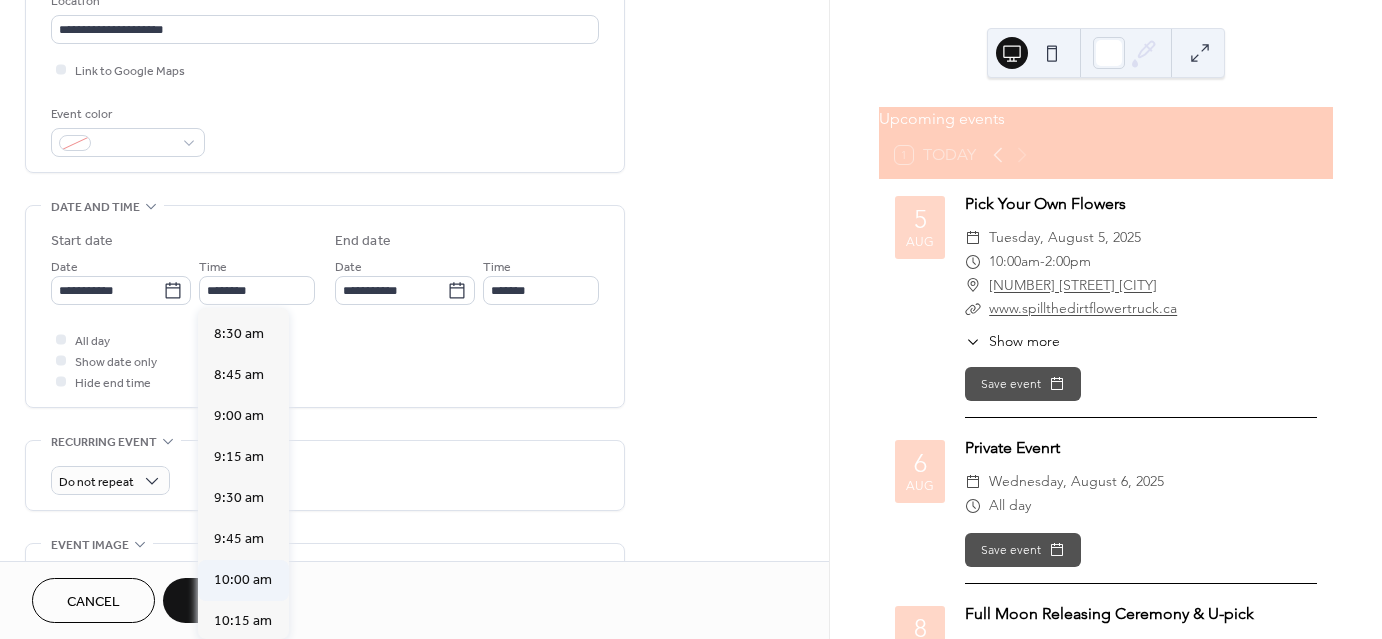 type on "********" 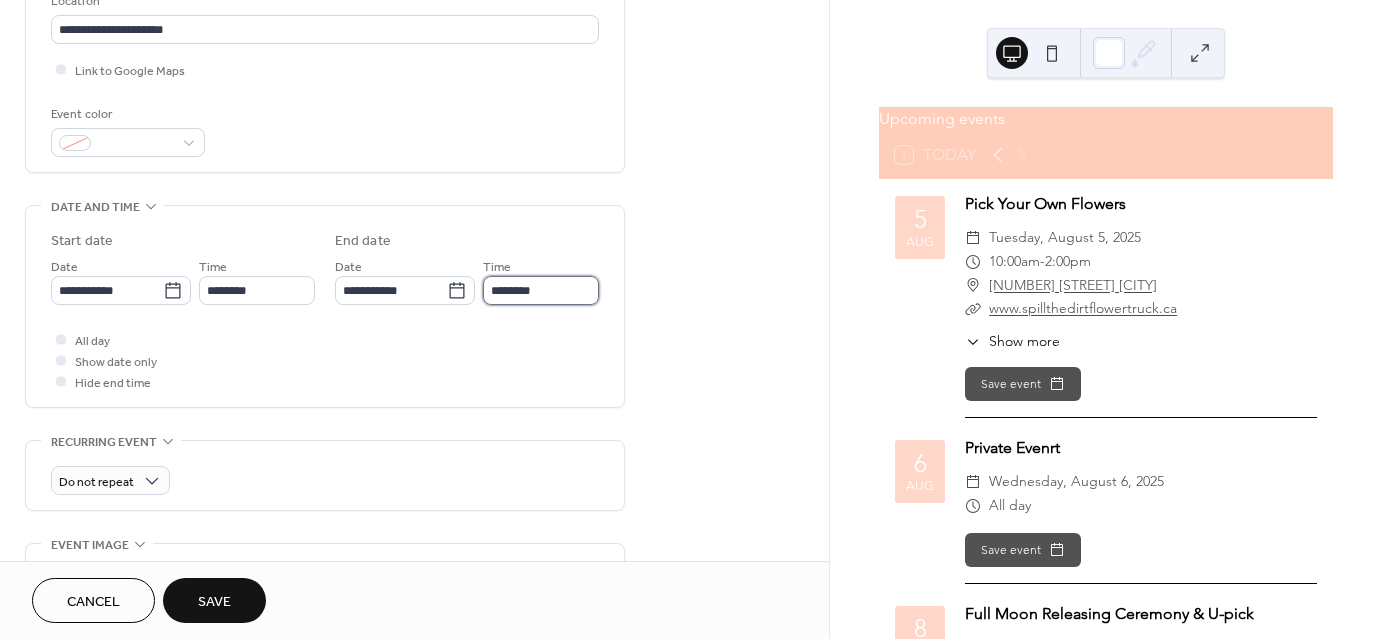 click on "********" at bounding box center (541, 290) 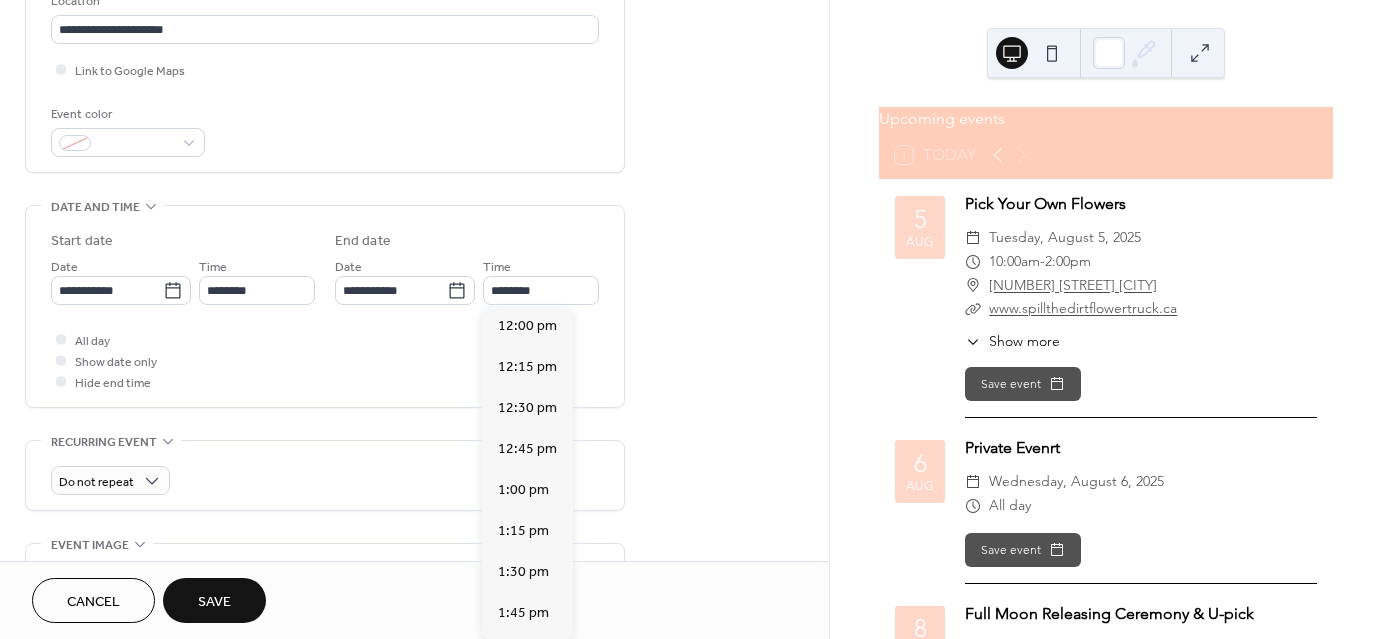 scroll, scrollTop: 580, scrollLeft: 0, axis: vertical 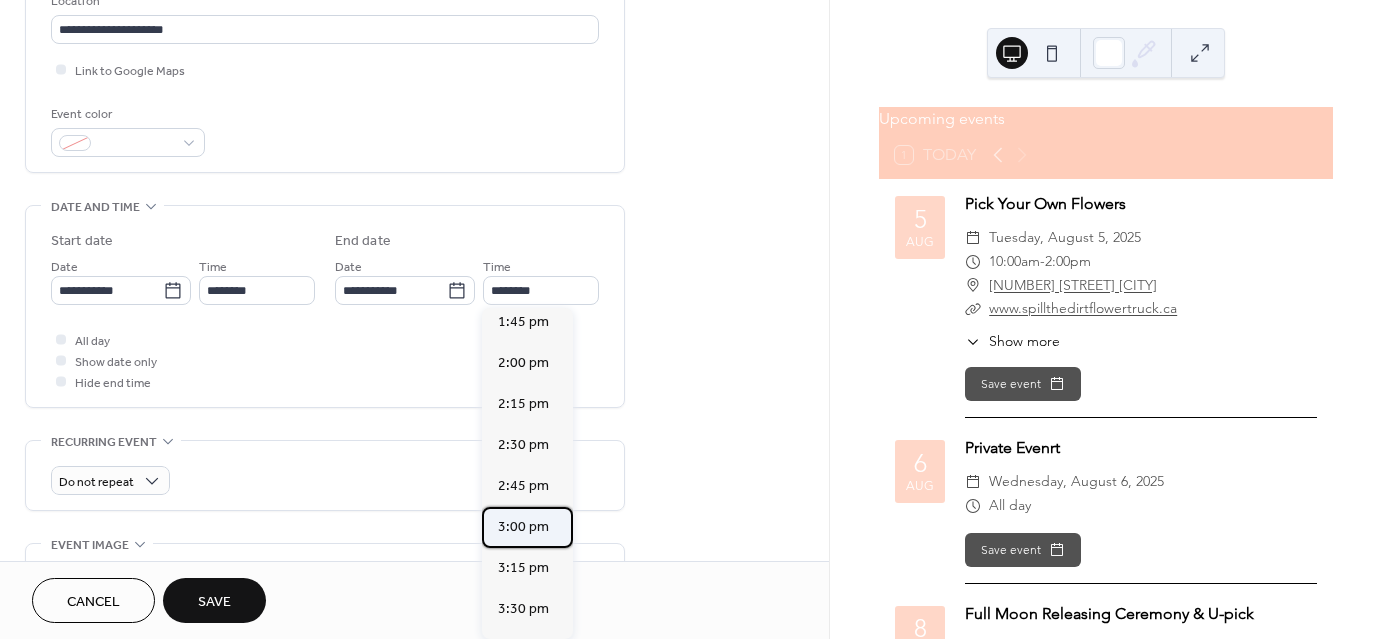 click on "3:00 pm" at bounding box center [523, 526] 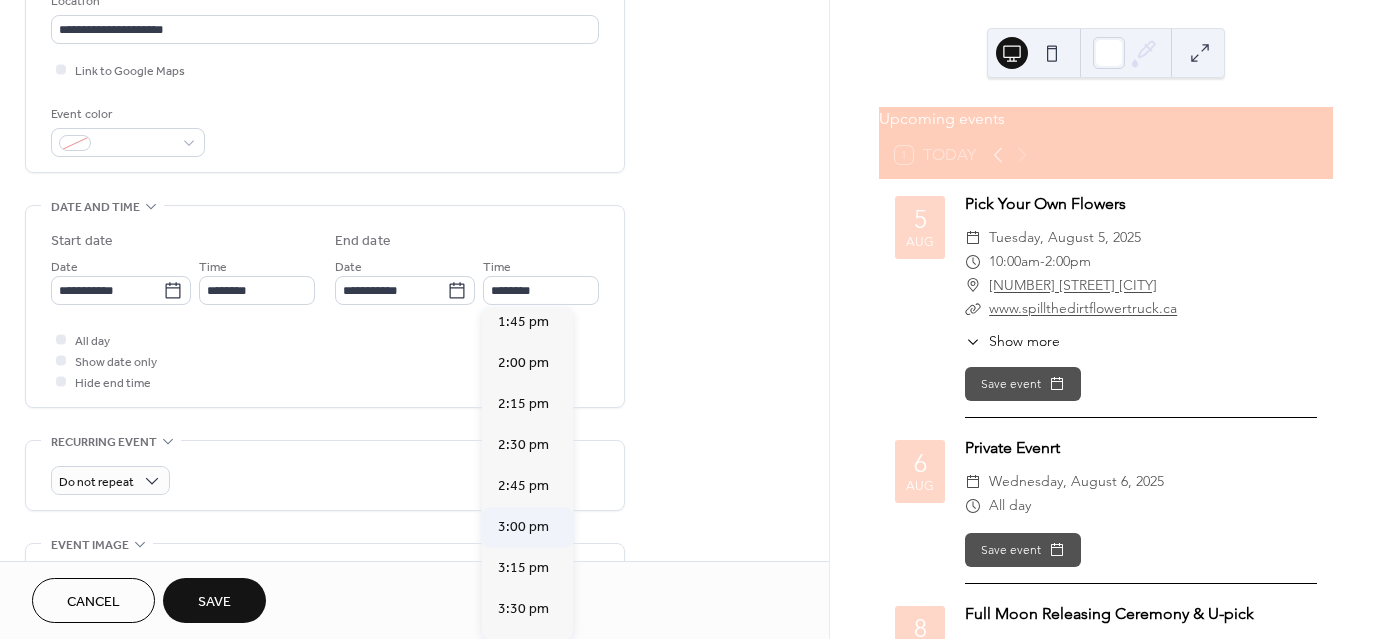 type on "*******" 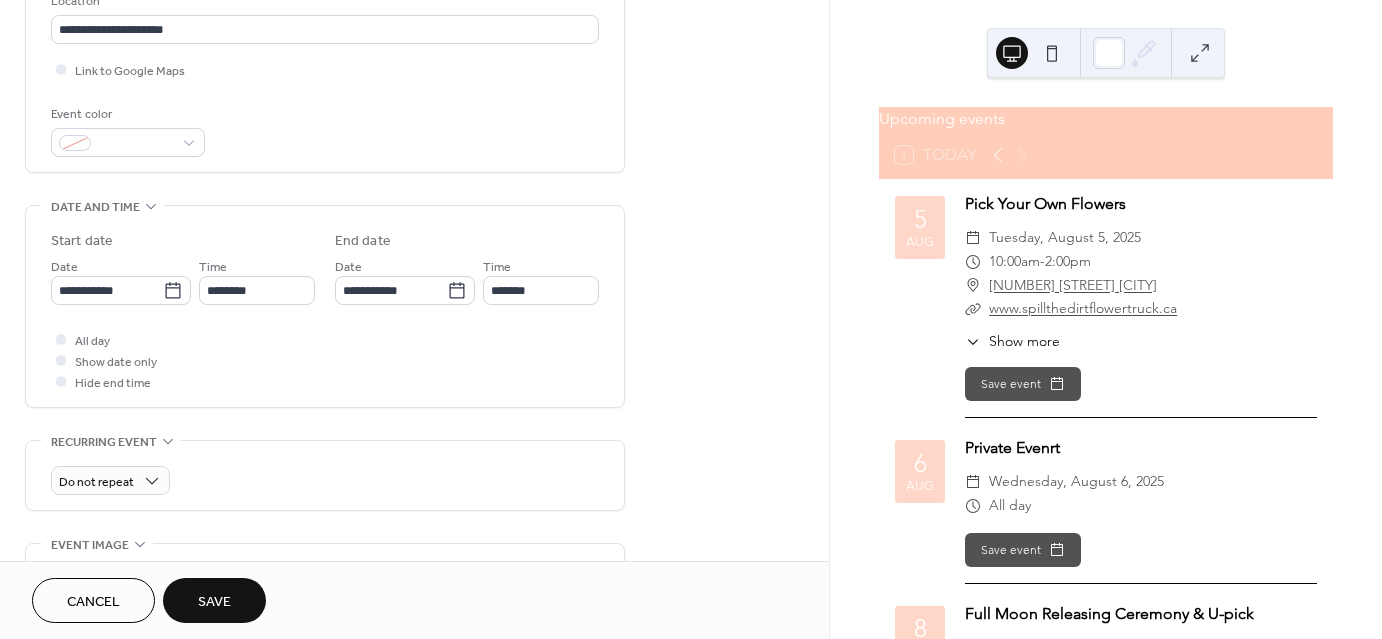 click on "Save" at bounding box center [214, 600] 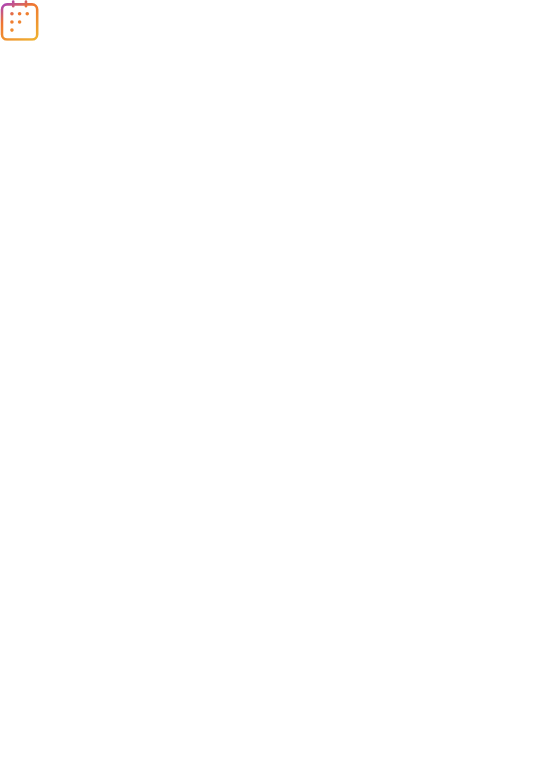 scroll, scrollTop: 0, scrollLeft: 0, axis: both 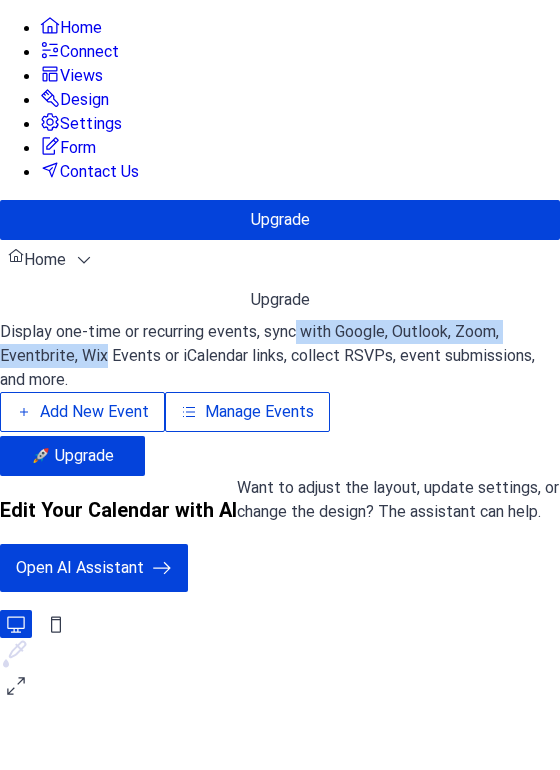 drag, startPoint x: 0, startPoint y: 0, endPoint x: 549, endPoint y: 185, distance: 579.3324 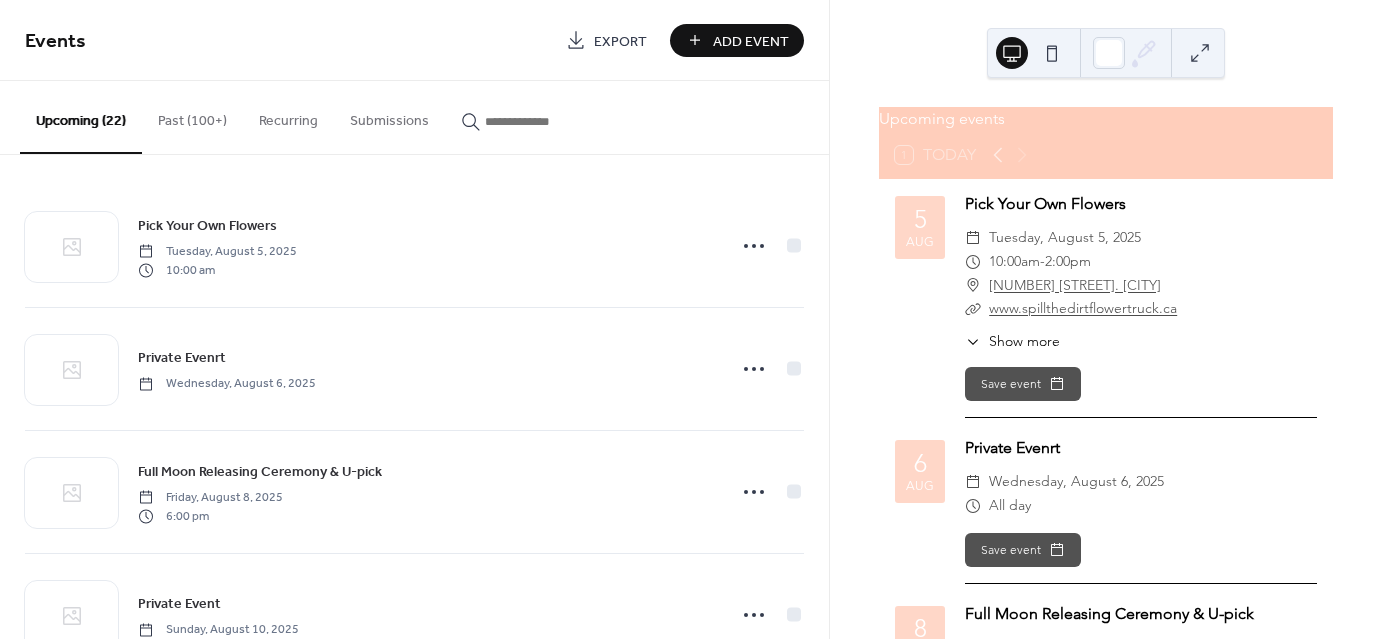scroll, scrollTop: 0, scrollLeft: 0, axis: both 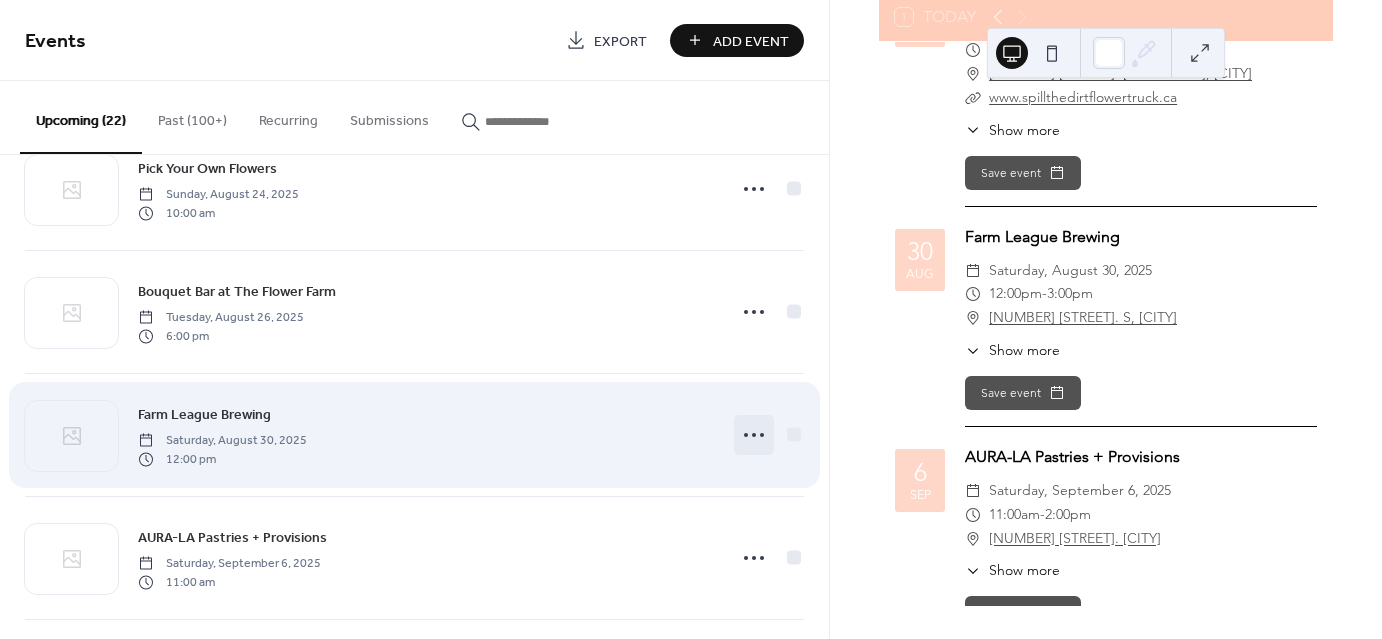 click 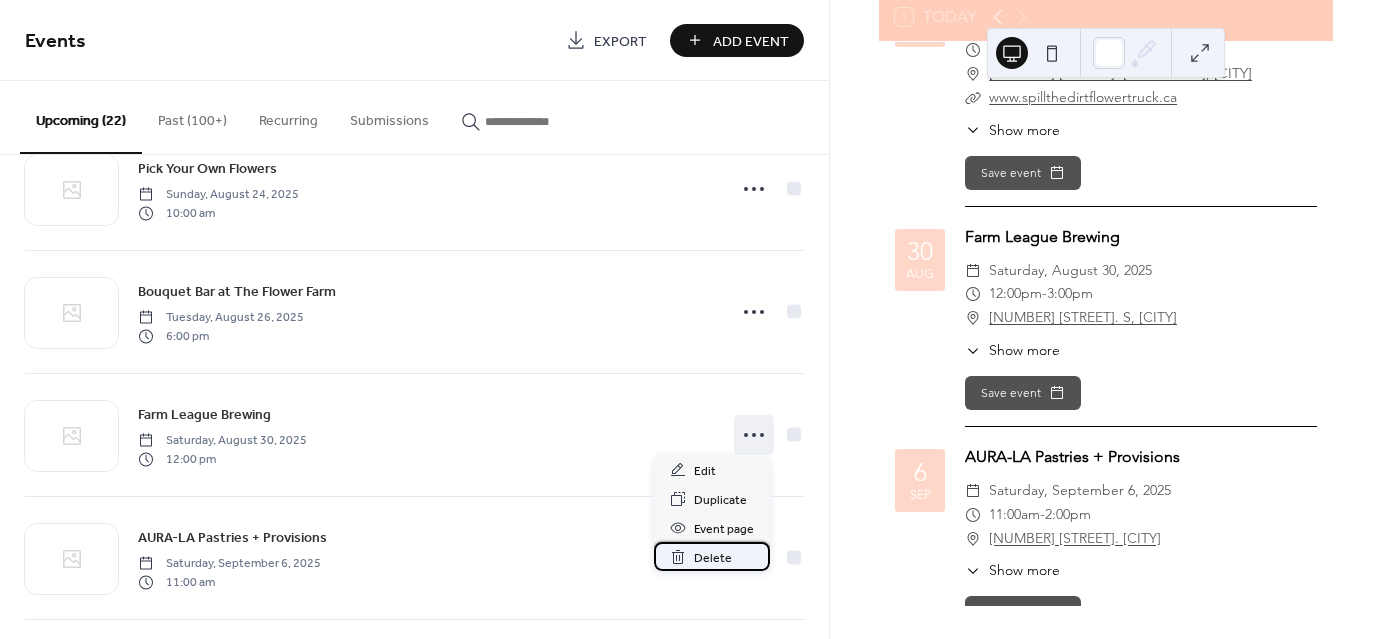 click on "Delete" at bounding box center [713, 558] 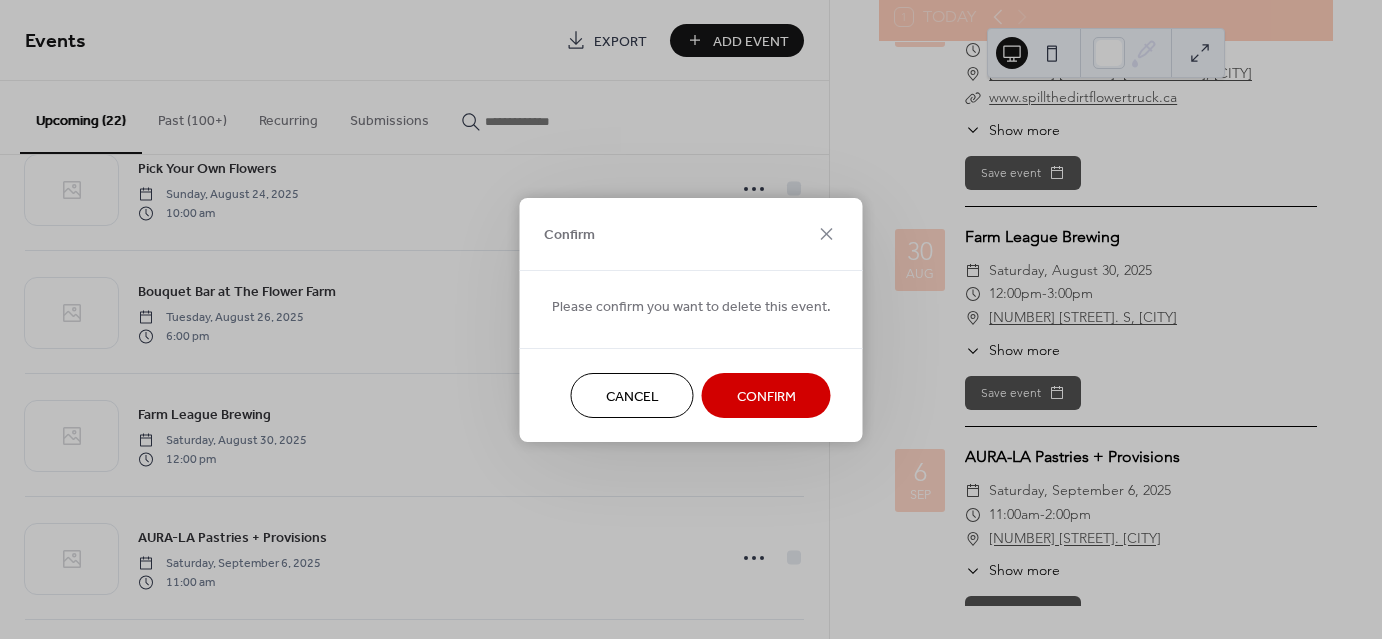 click on "Confirm" at bounding box center [766, 396] 